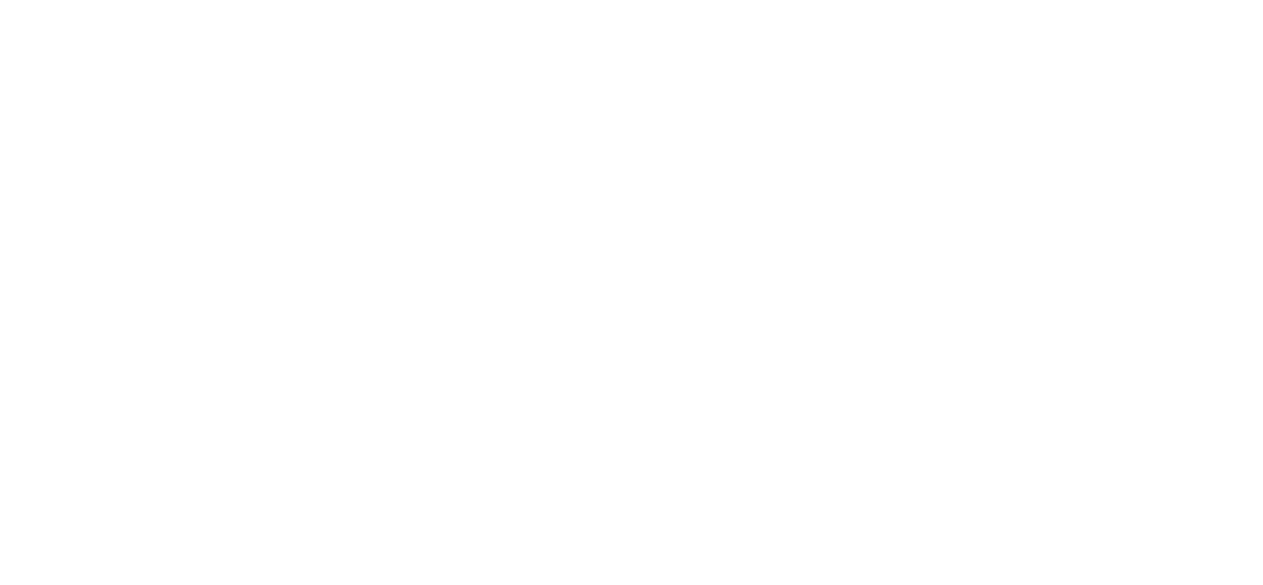 scroll, scrollTop: 0, scrollLeft: 0, axis: both 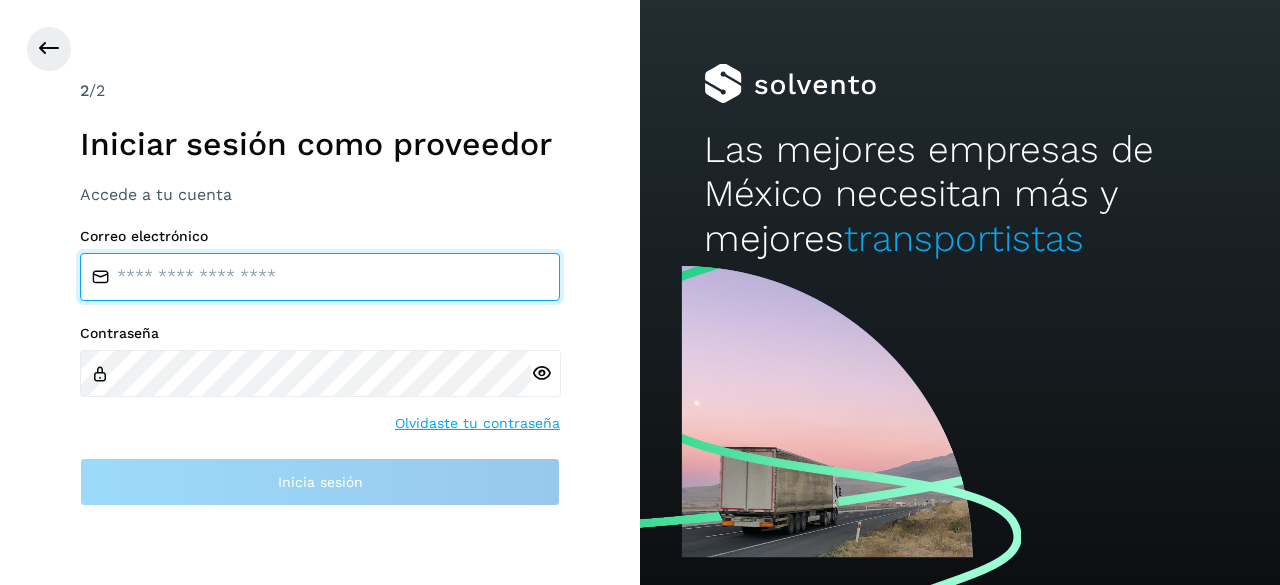 type on "**********" 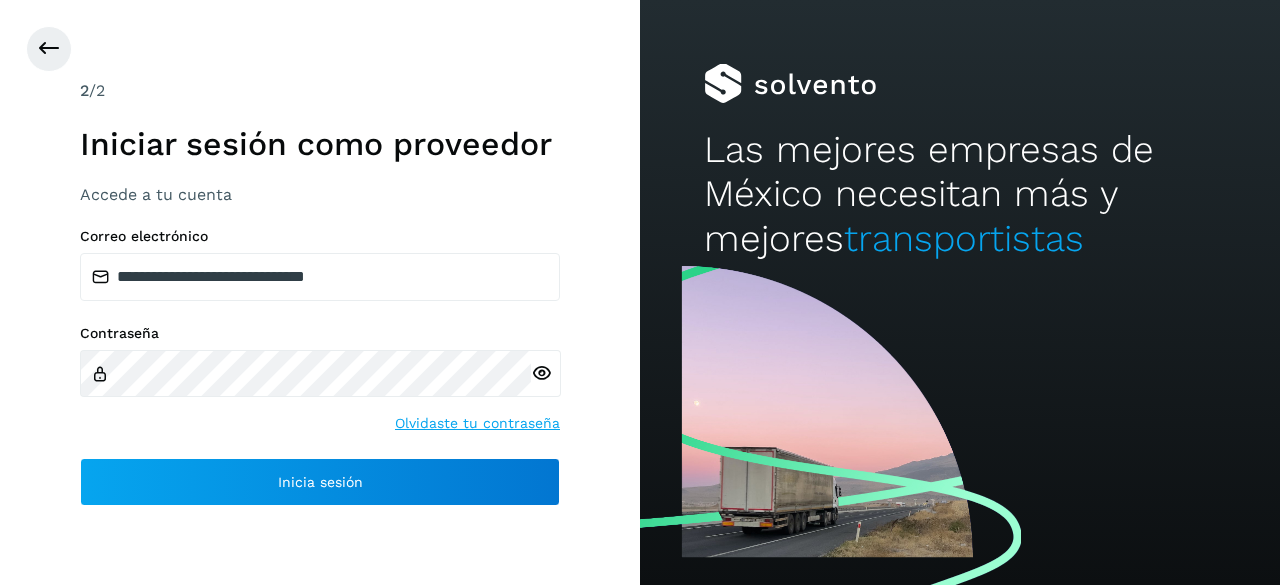 click on "**********" at bounding box center (320, 292) 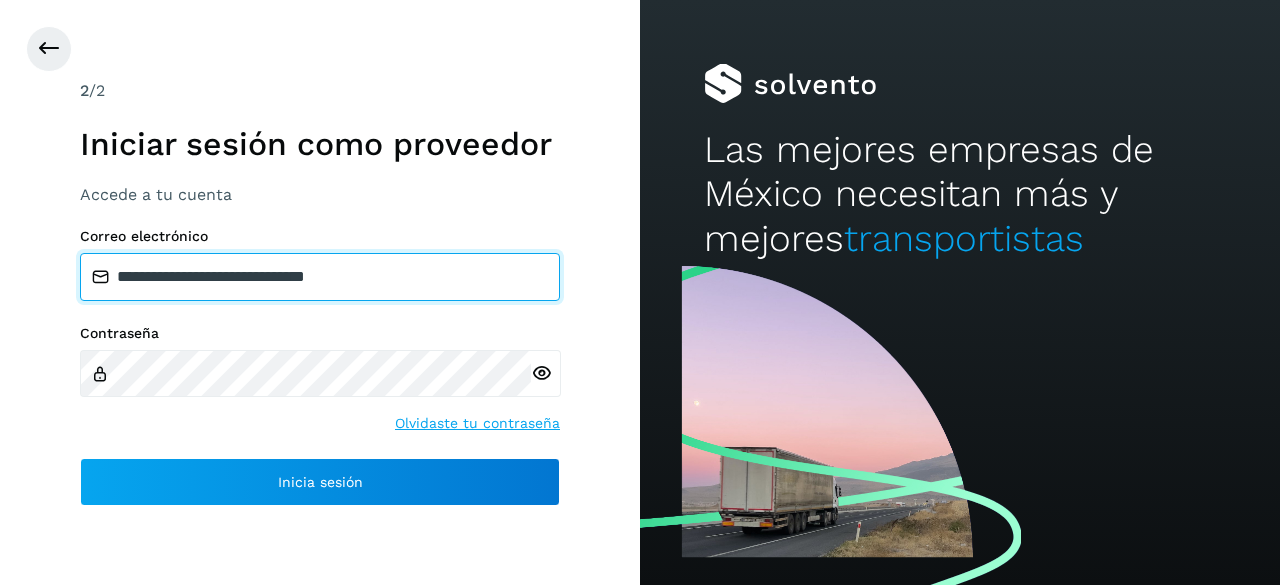 click on "**********" at bounding box center [320, 277] 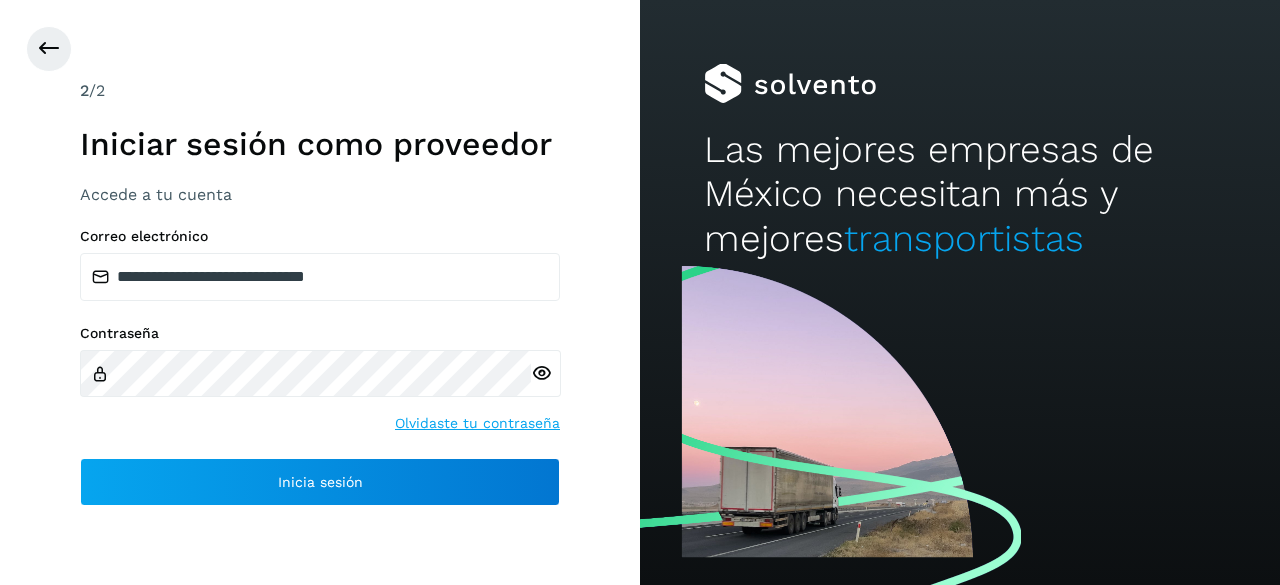 click on "**********" at bounding box center (320, 292) 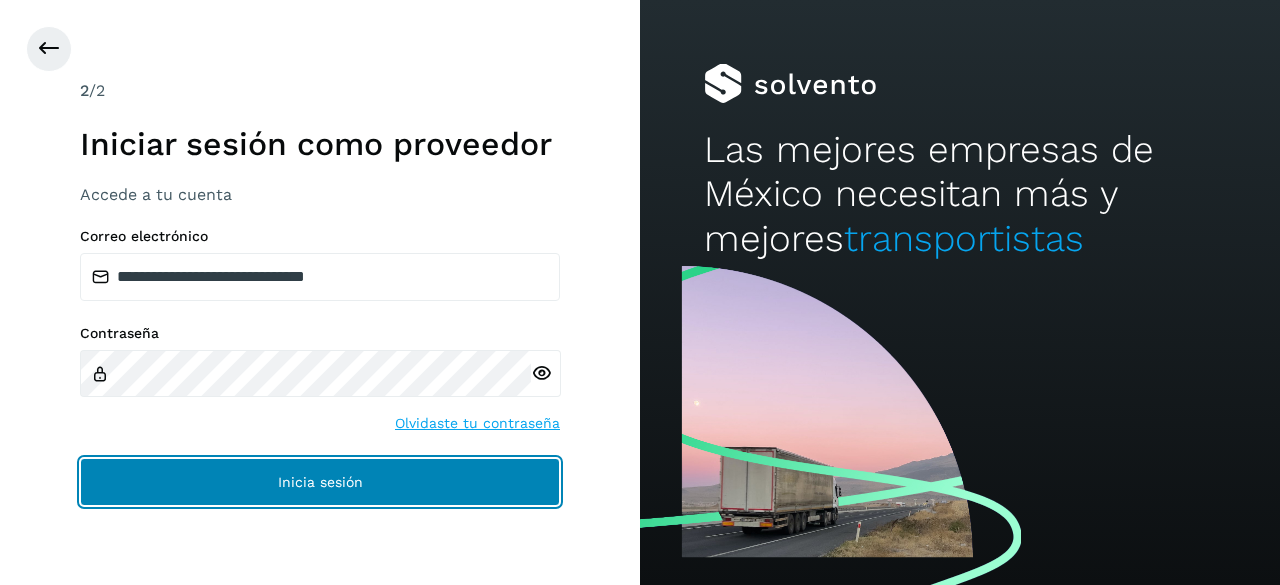 click on "Inicia sesión" 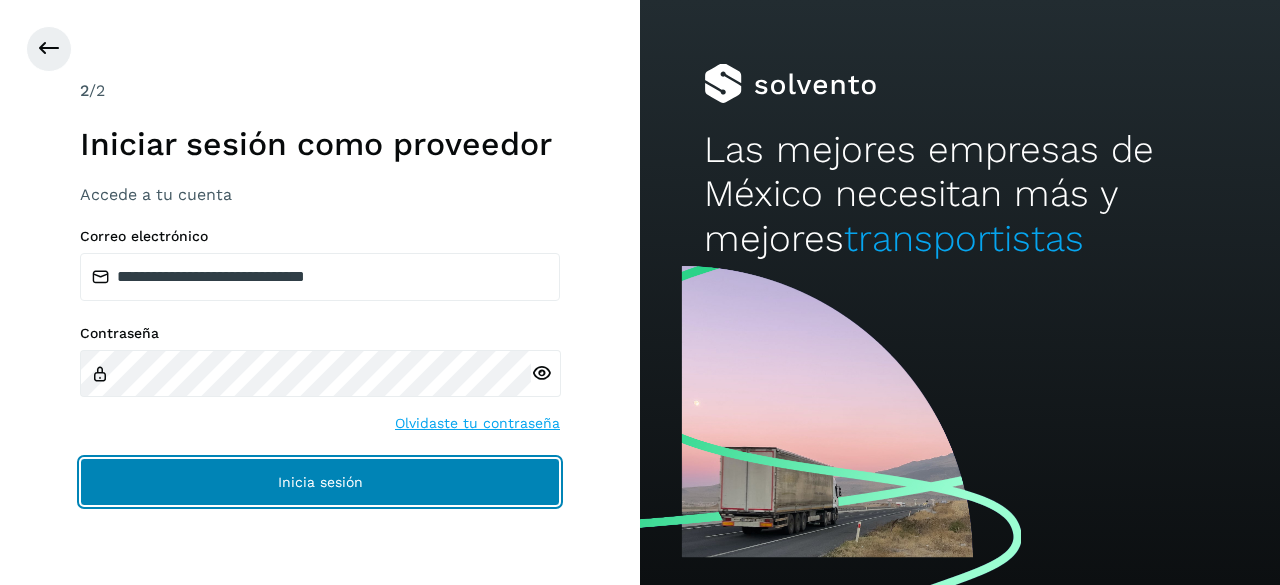 click on "Inicia sesión" at bounding box center (320, 482) 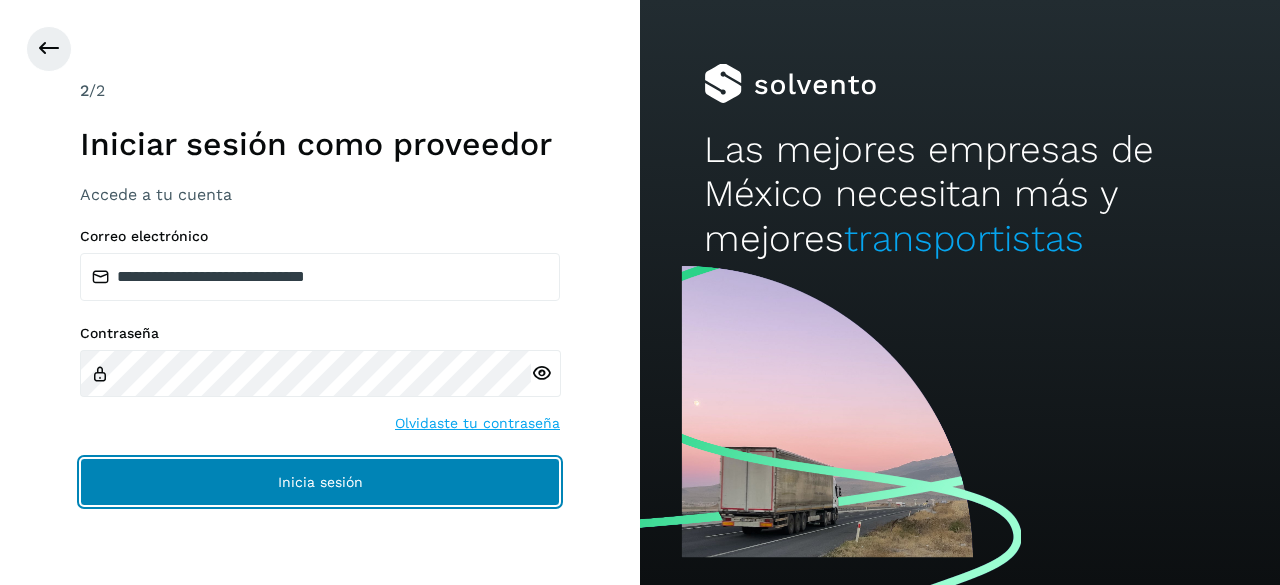 click on "Inicia sesión" at bounding box center [320, 482] 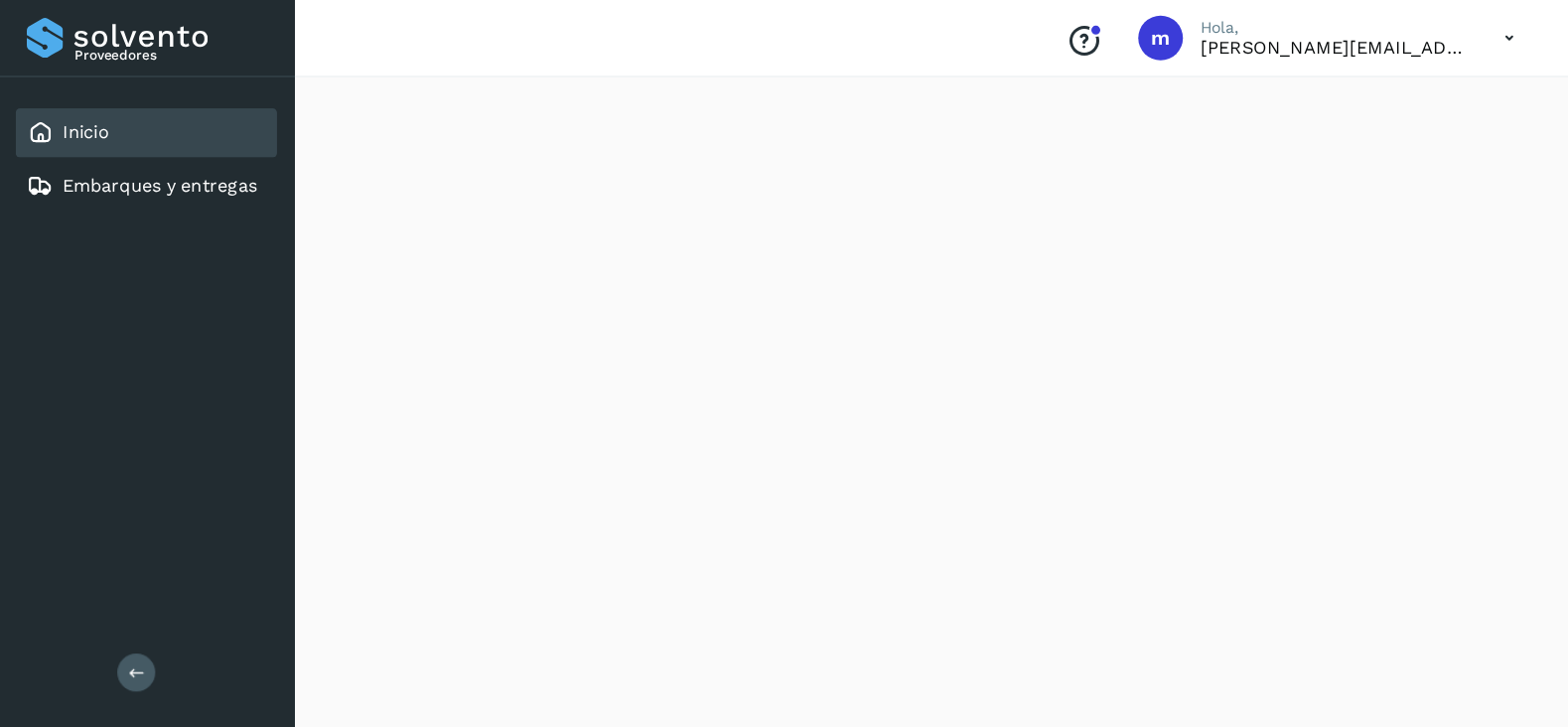 scroll, scrollTop: 581, scrollLeft: 0, axis: vertical 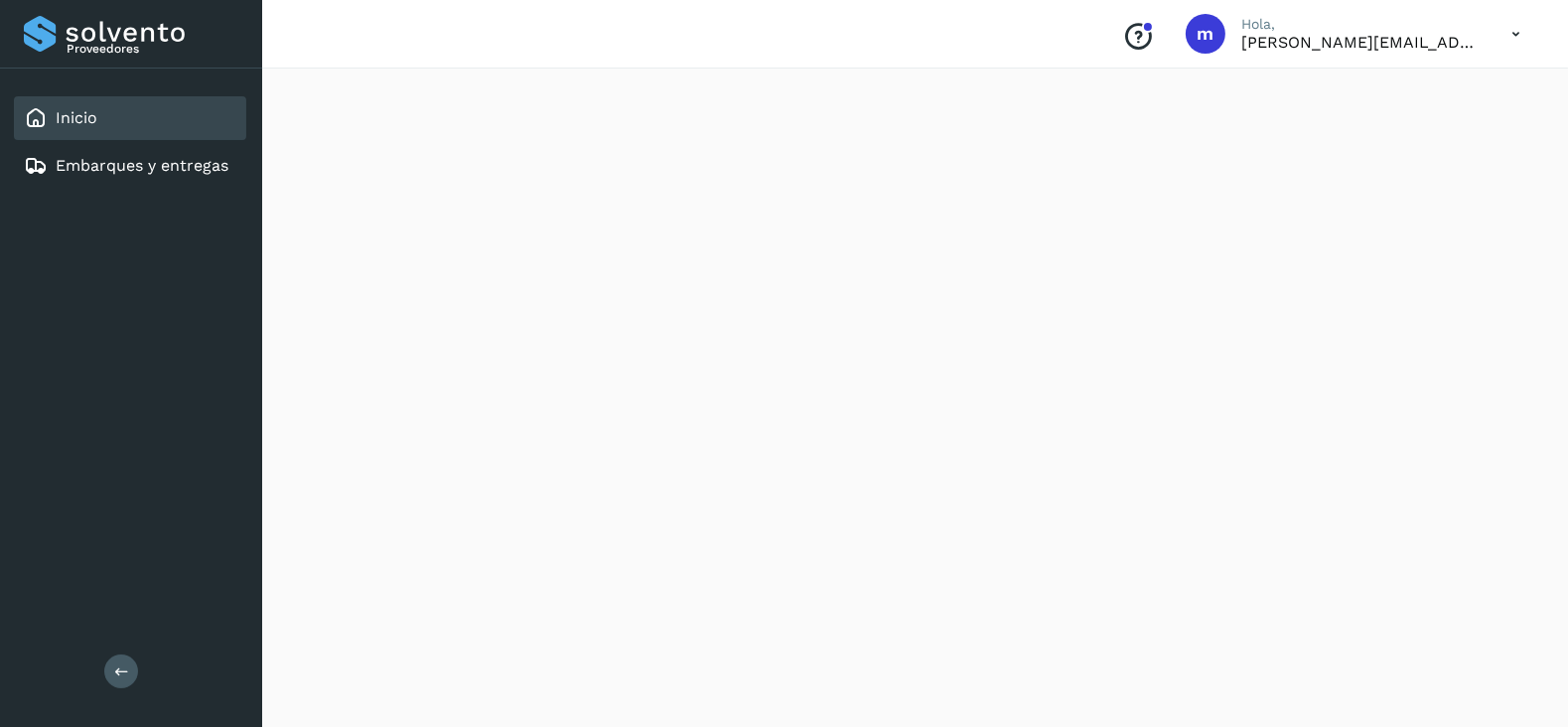drag, startPoint x: 904, startPoint y: 2, endPoint x: 887, endPoint y: 21, distance: 25.495098 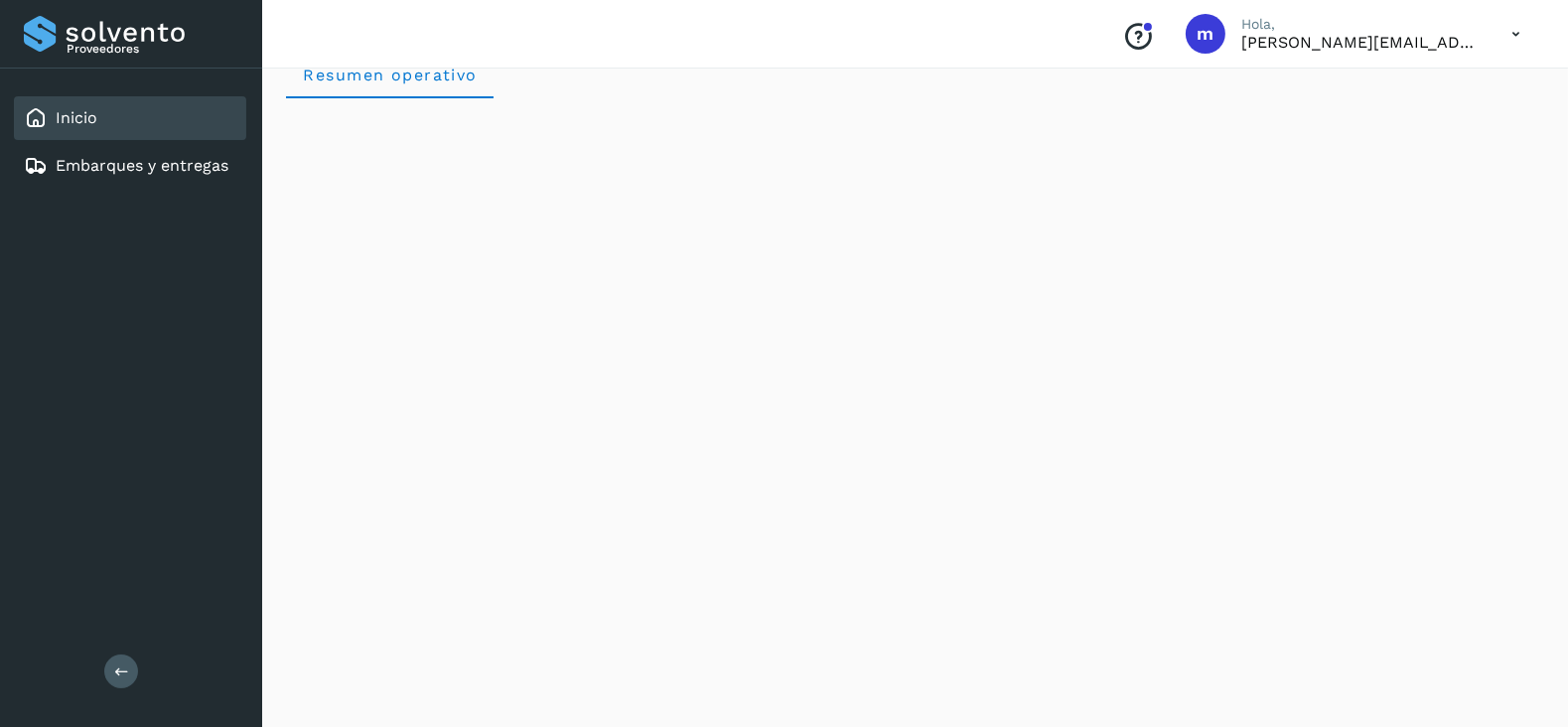 scroll, scrollTop: 0, scrollLeft: 0, axis: both 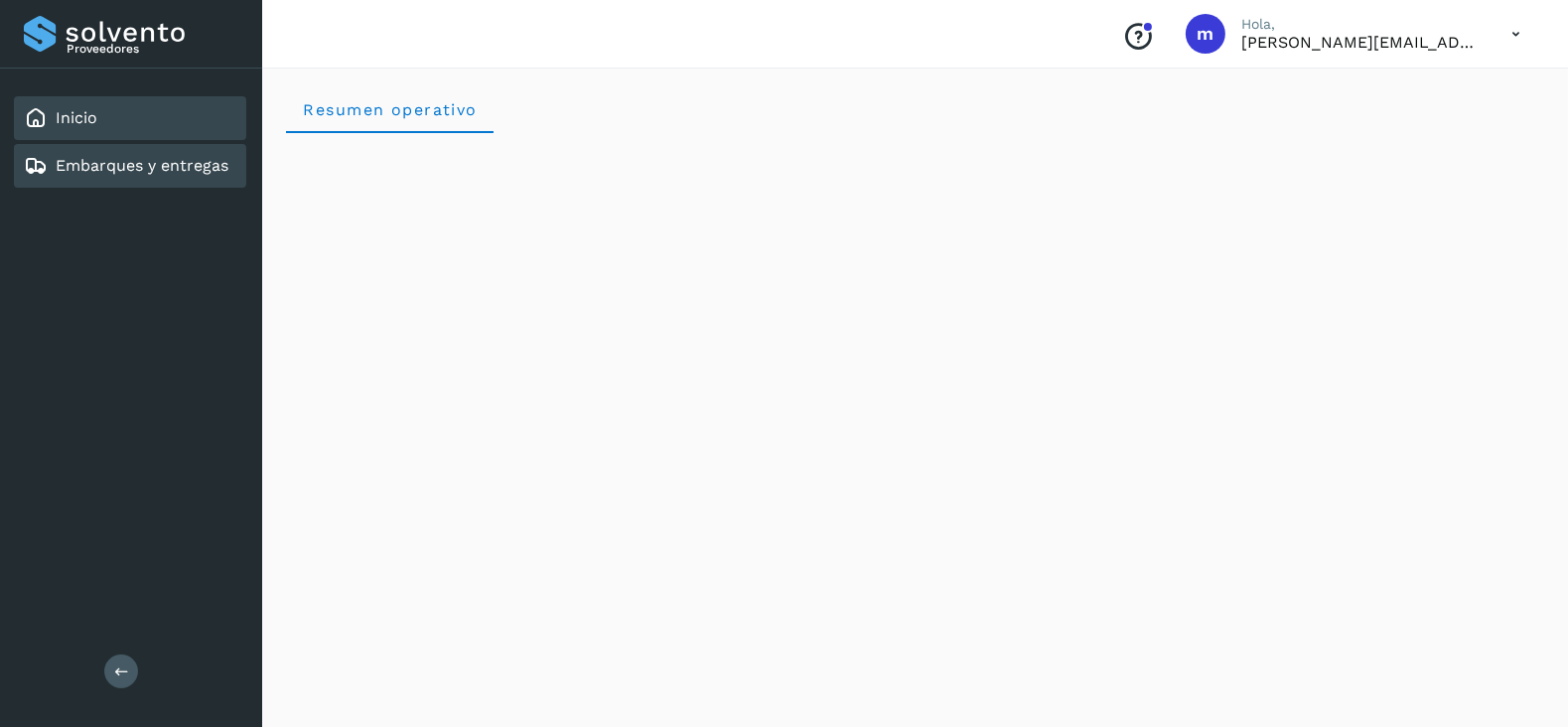 click on "Embarques y entregas" 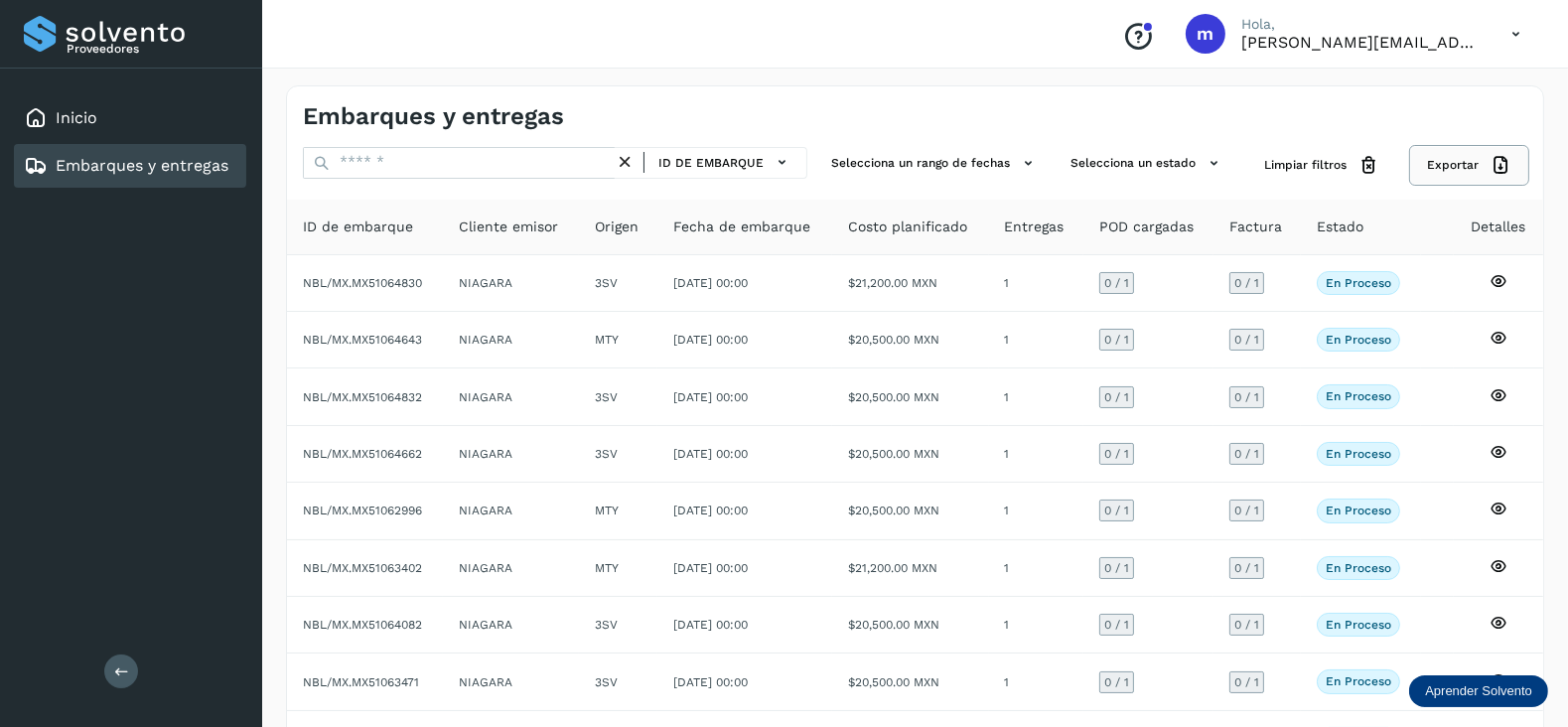click on "Exportar" at bounding box center [1469, 165] 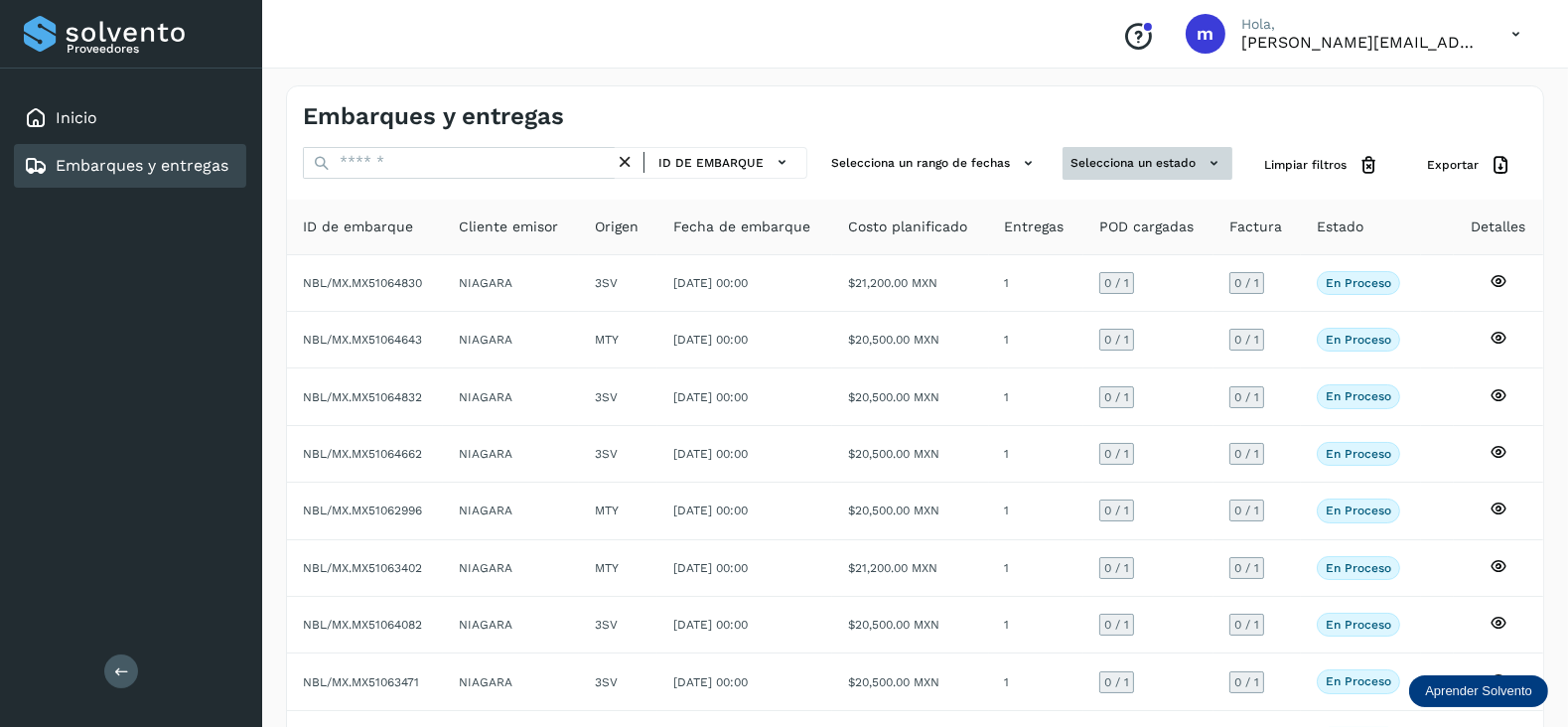 click on "Selecciona un estado" at bounding box center (1147, 163) 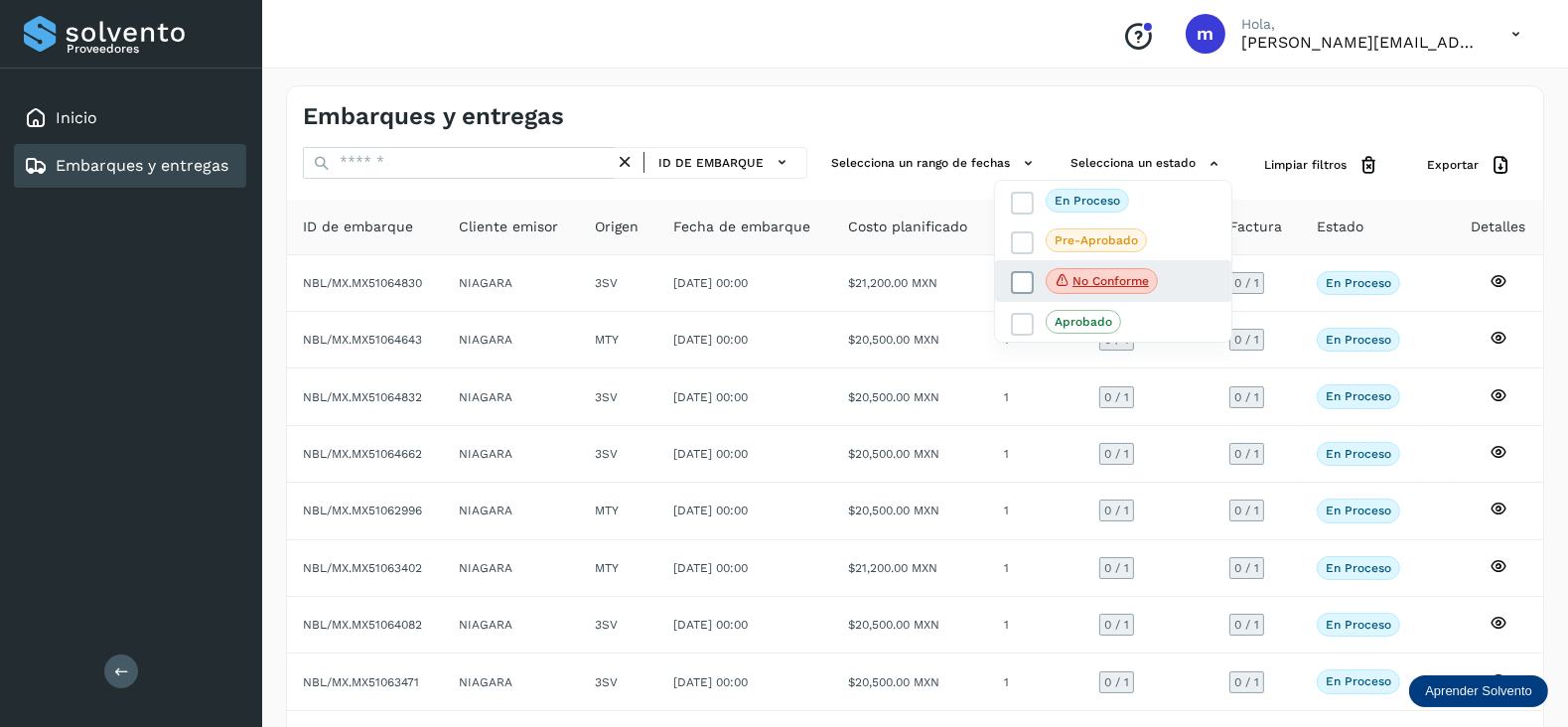 click at bounding box center [1023, 283] 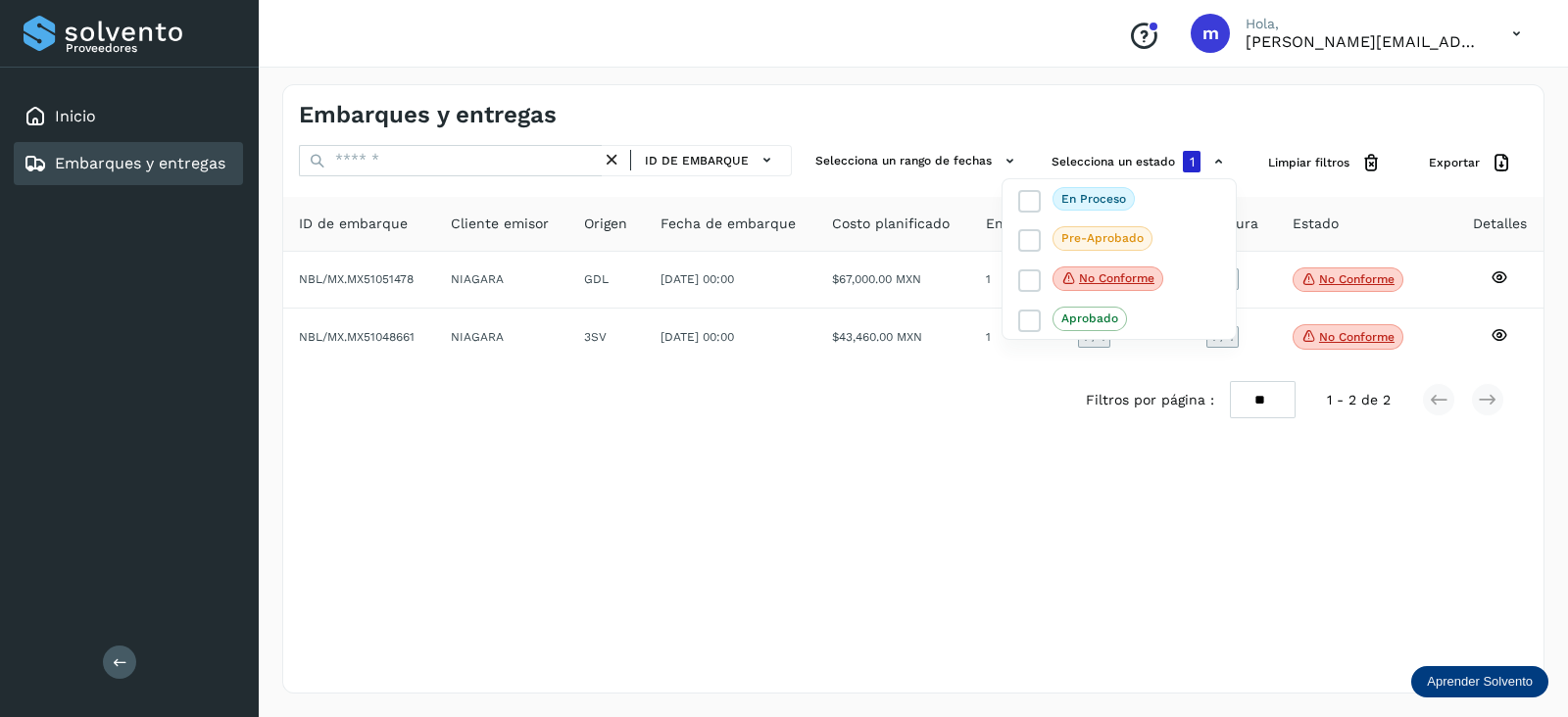click at bounding box center (784, 358) 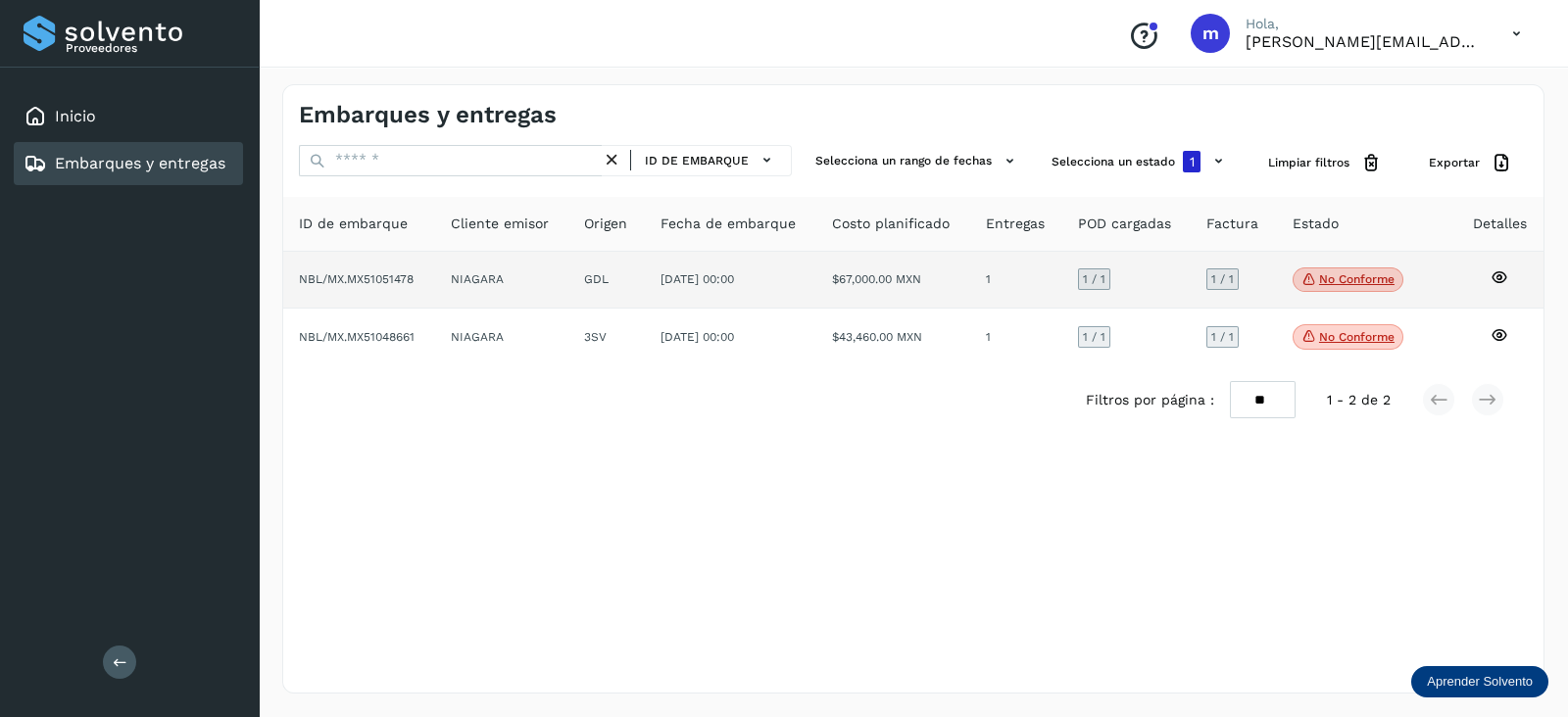 click 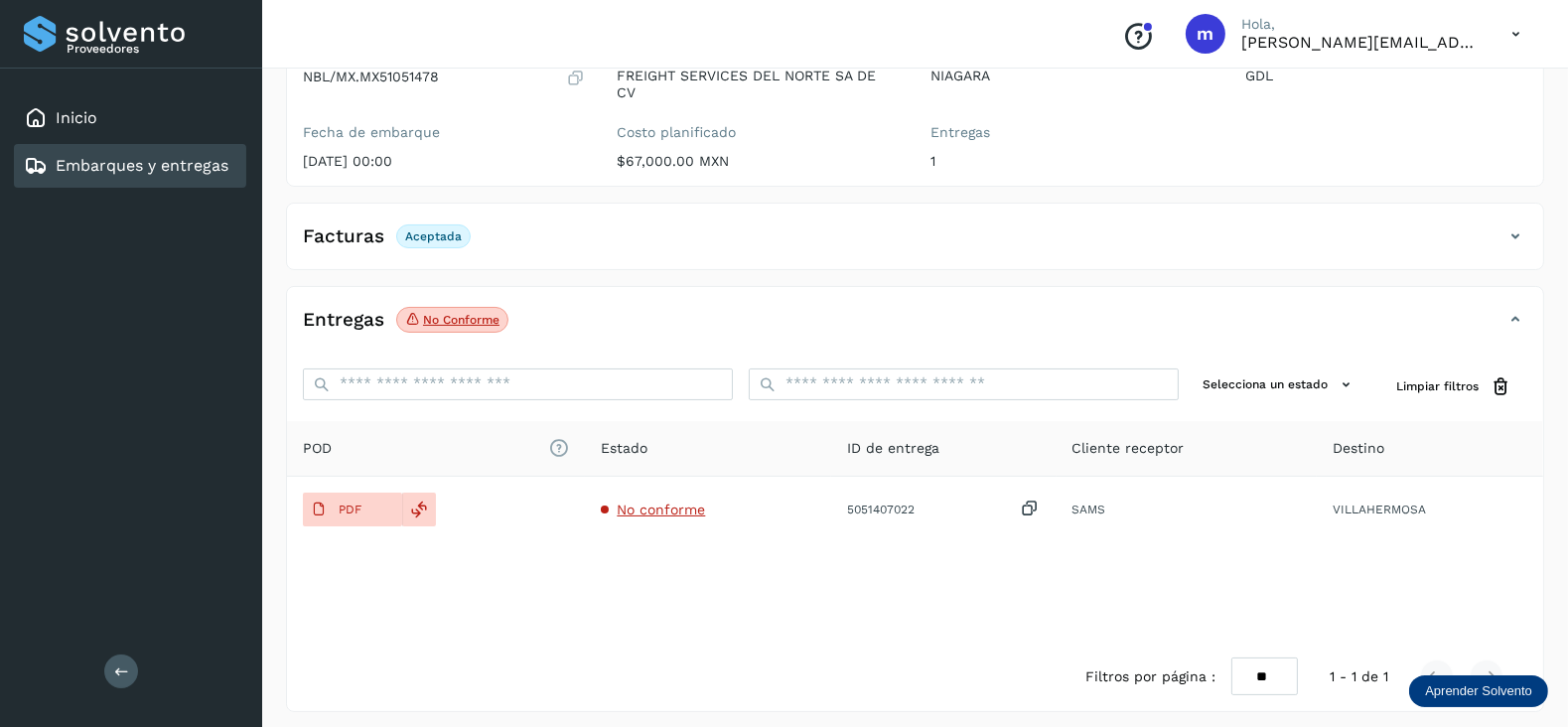 scroll, scrollTop: 225, scrollLeft: 0, axis: vertical 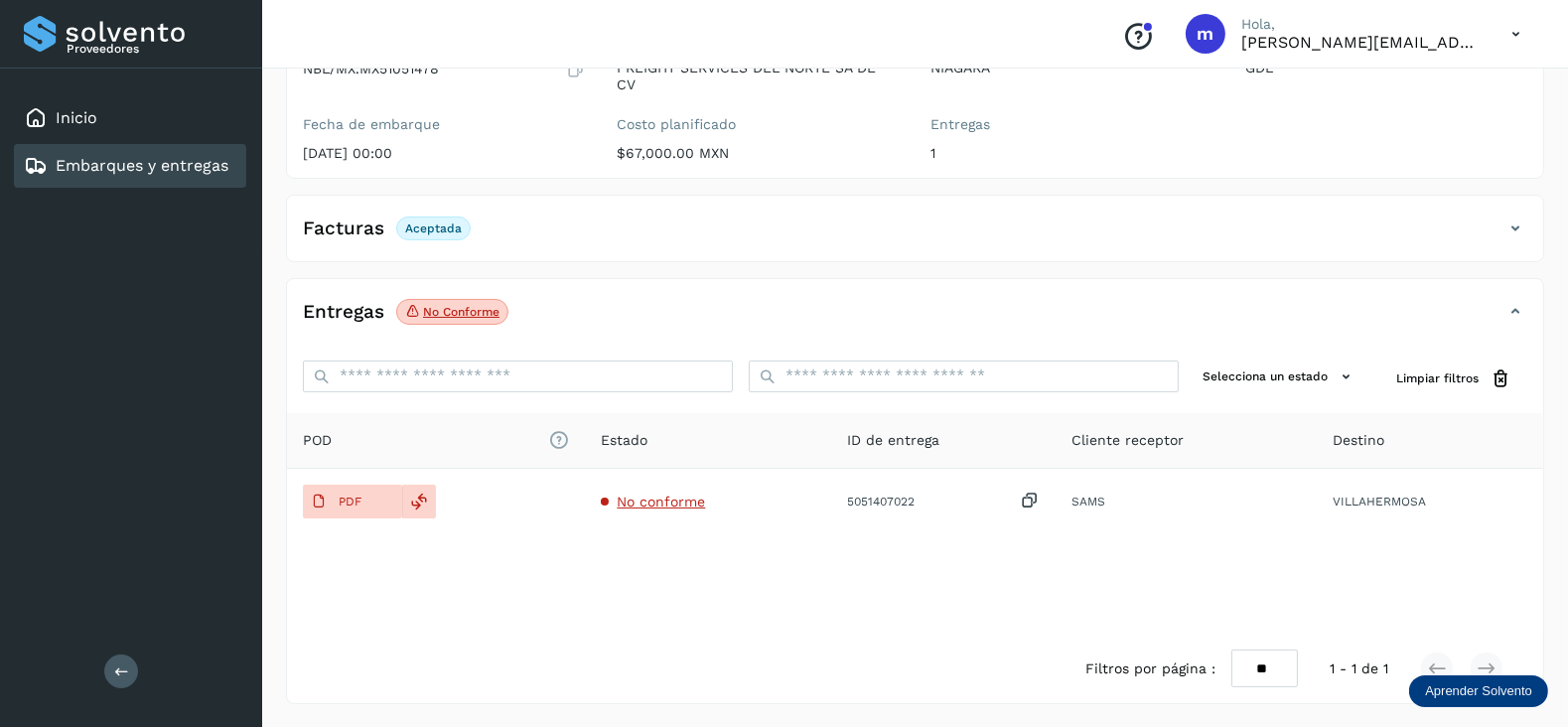 click on "No conforme" 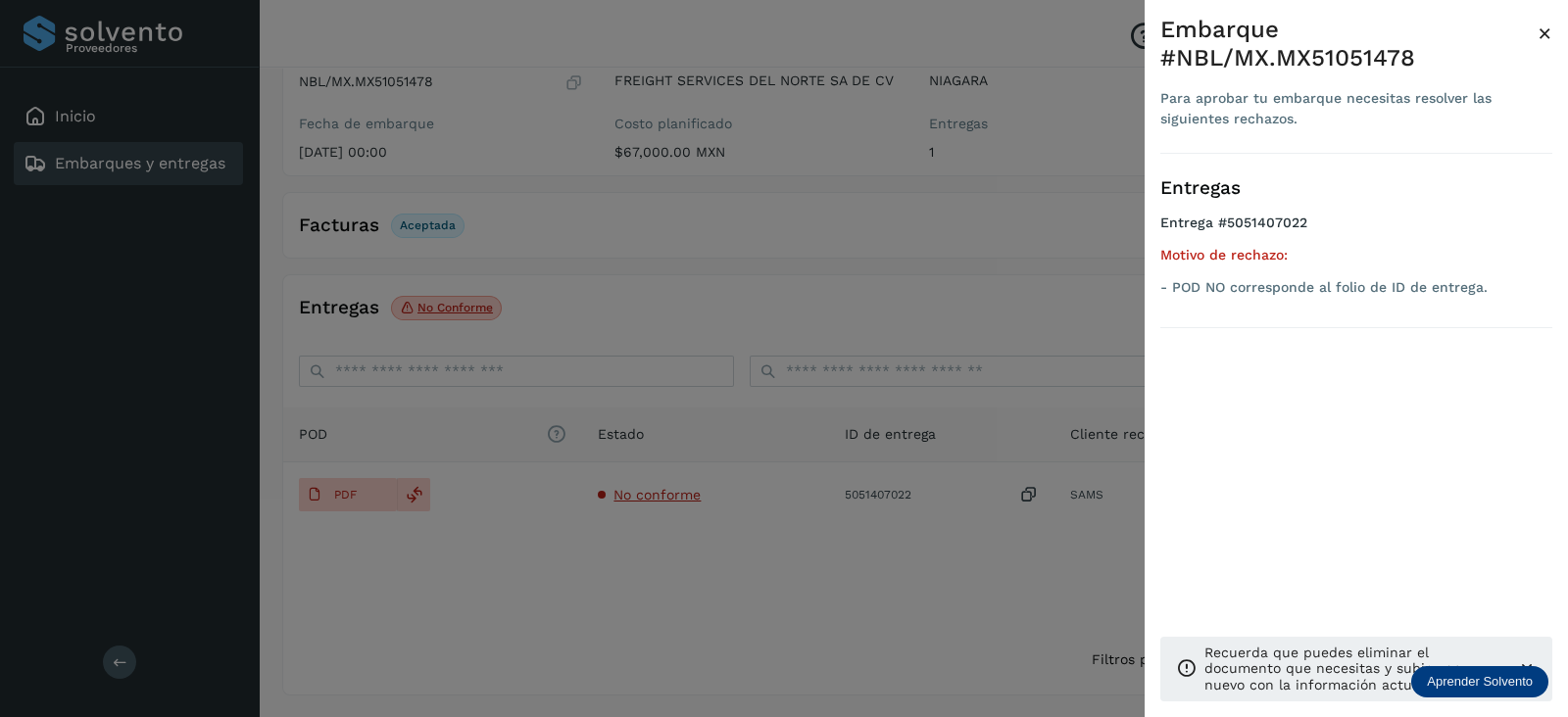 click at bounding box center [784, 358] 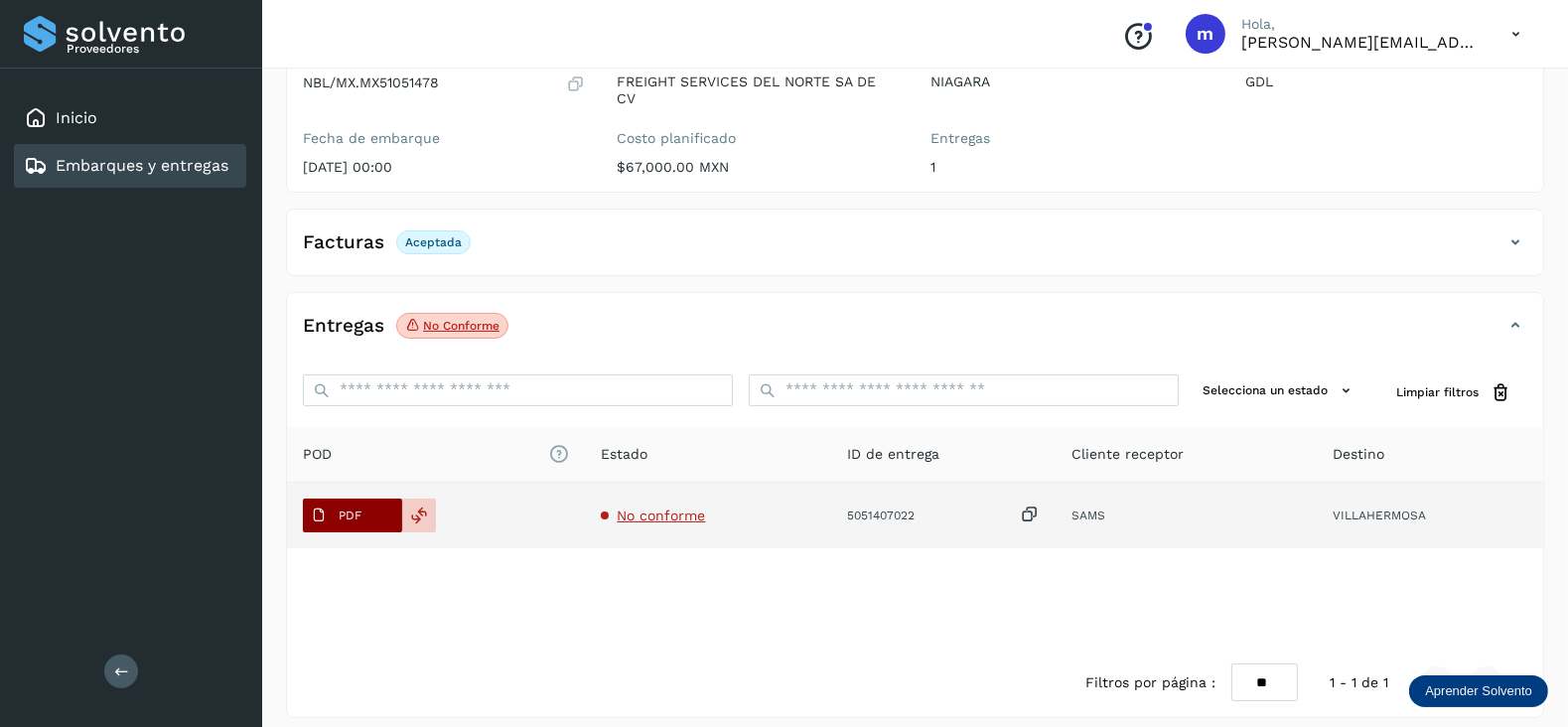 click on "PDF" at bounding box center [350, 515] 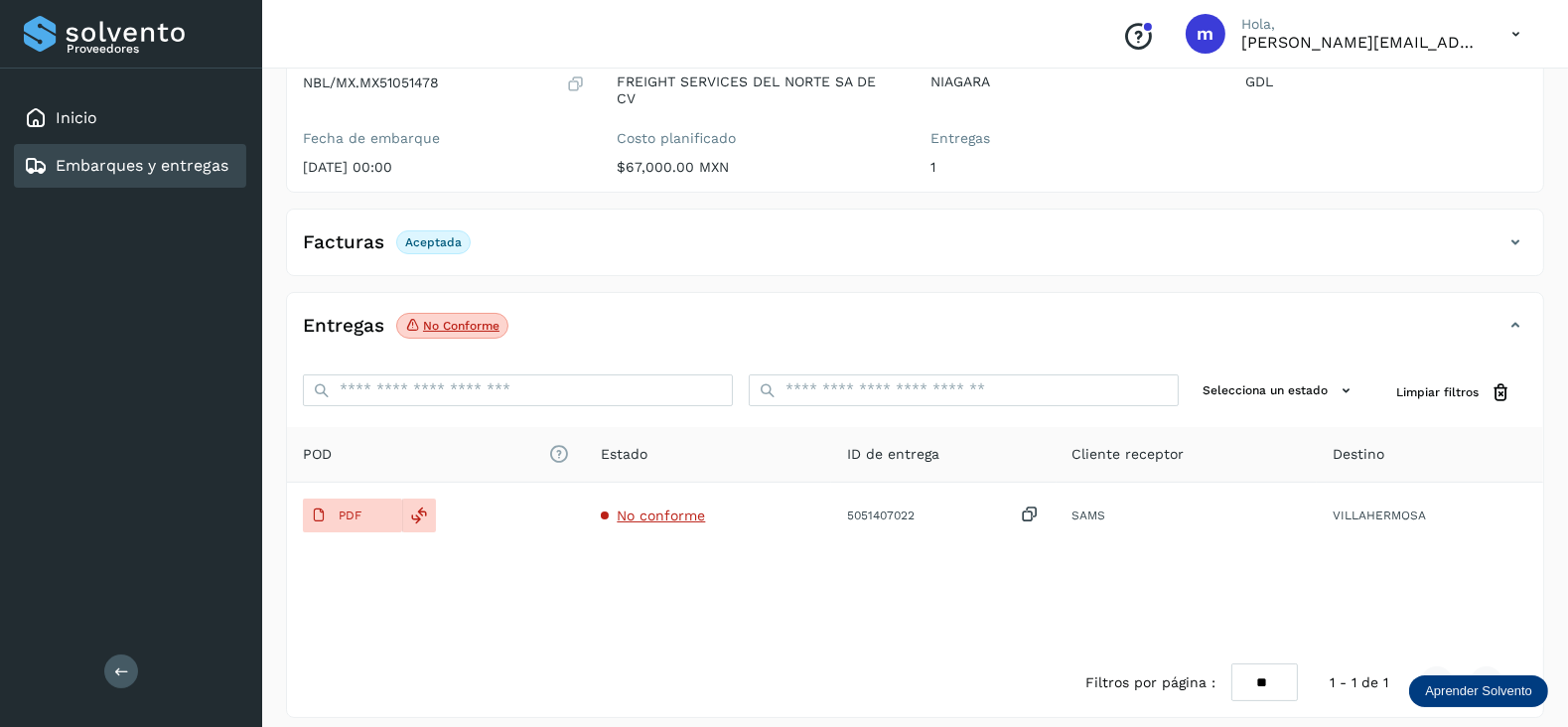 click on "No conforme" 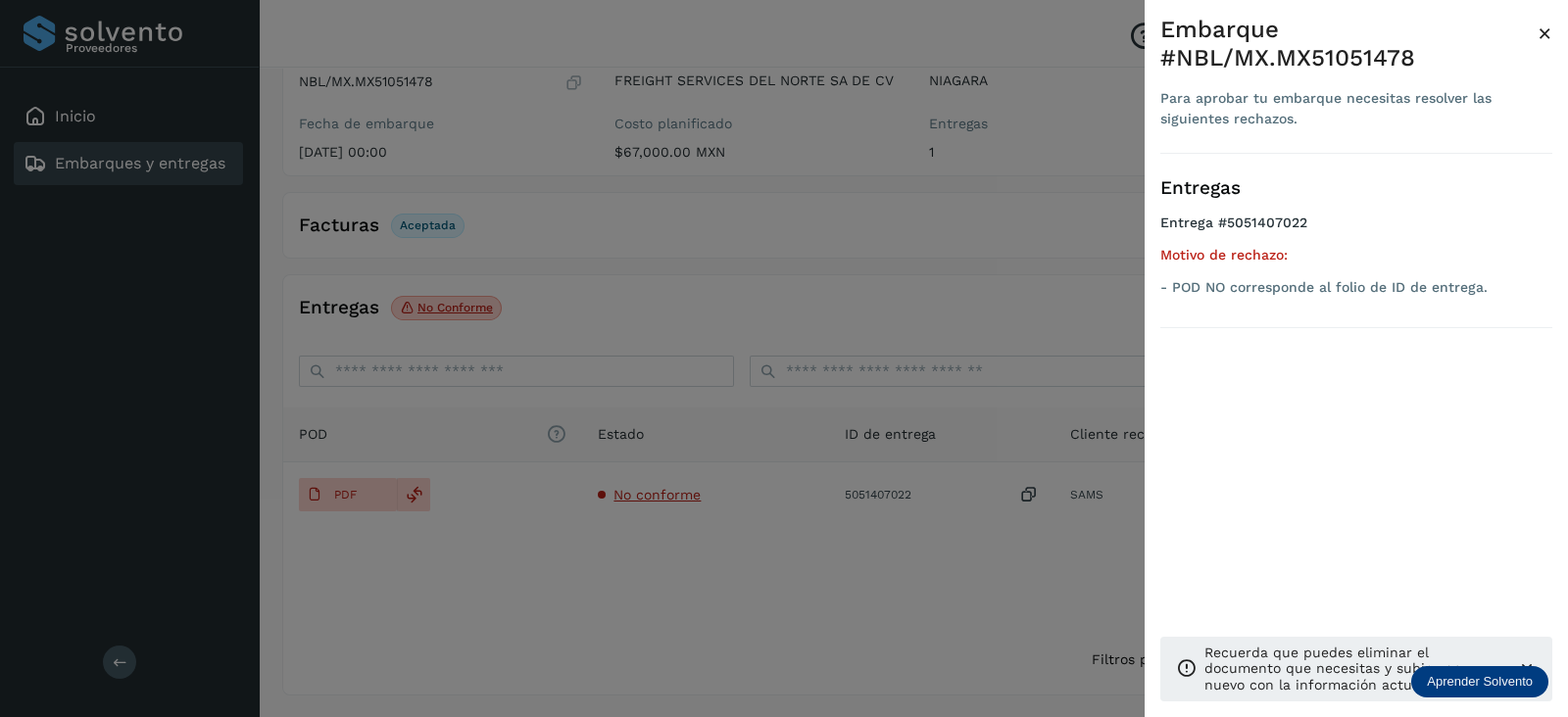 click at bounding box center (784, 358) 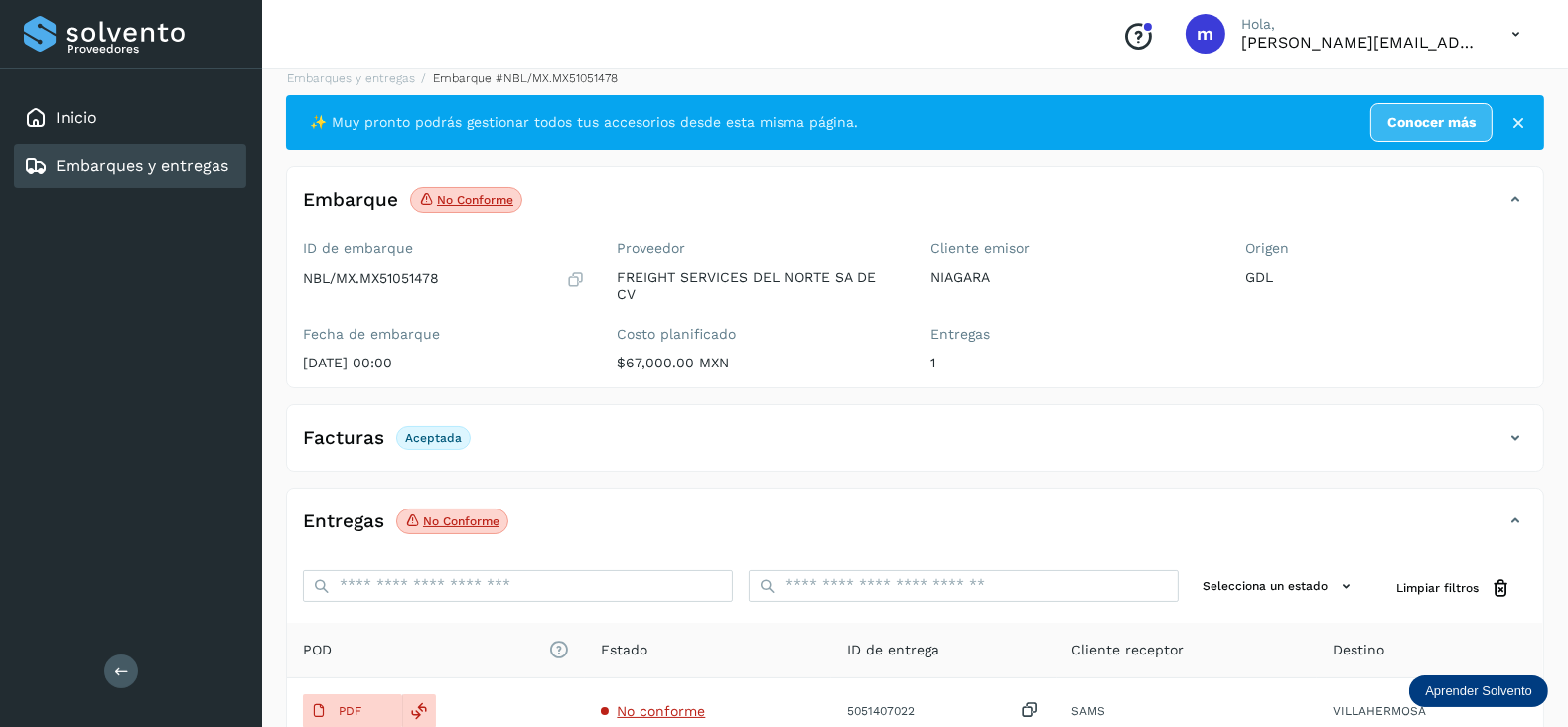 scroll, scrollTop: 13, scrollLeft: 0, axis: vertical 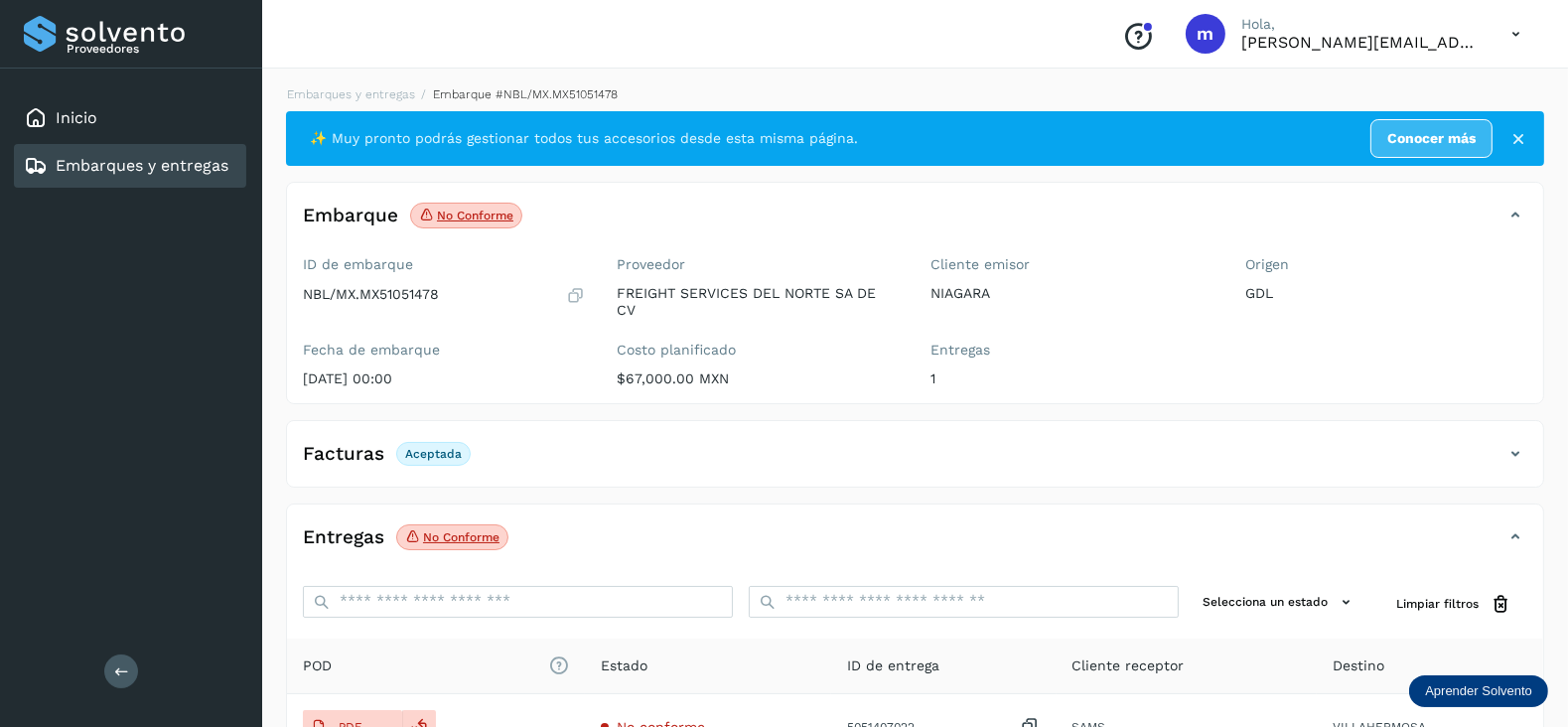 click on "Facturas Aceptada" 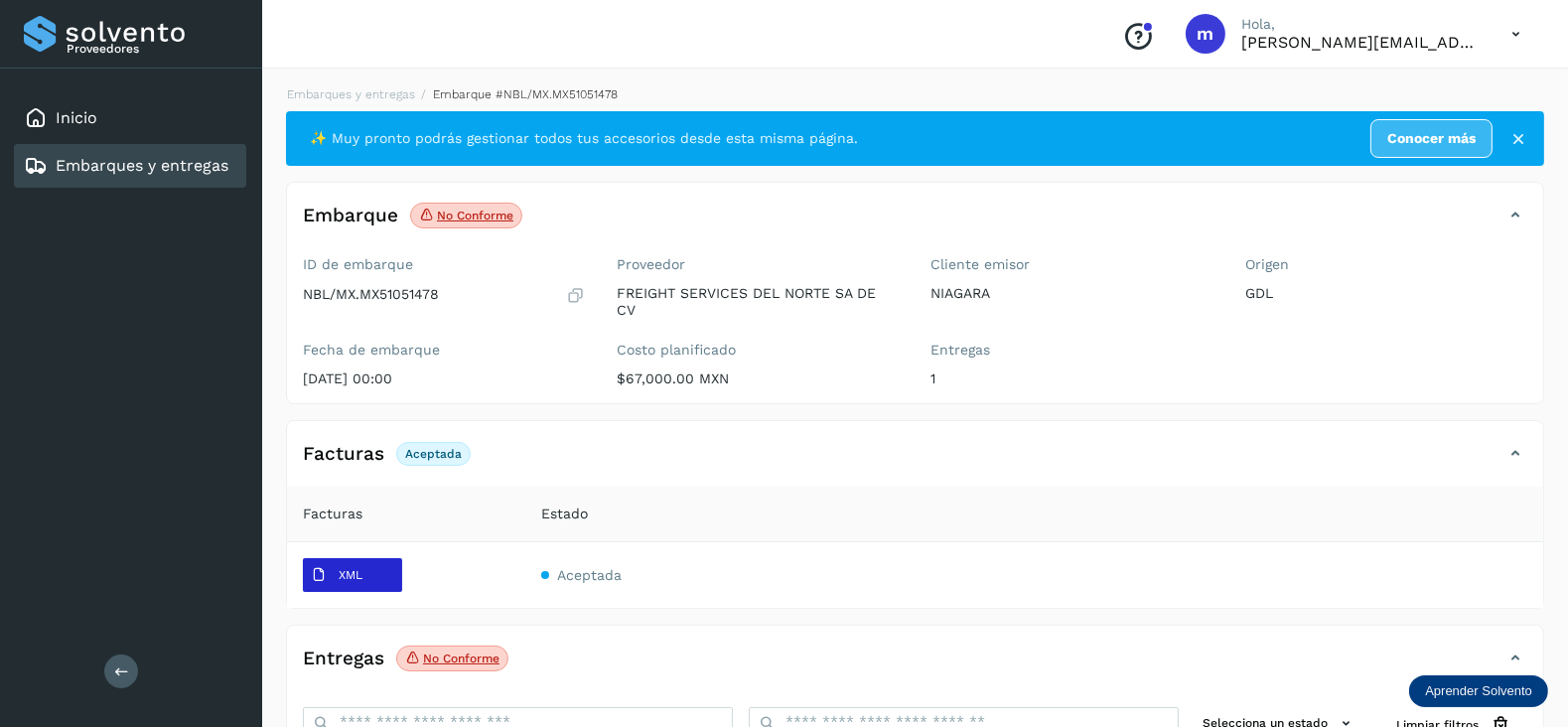 click on "XML" at bounding box center [351, 575] 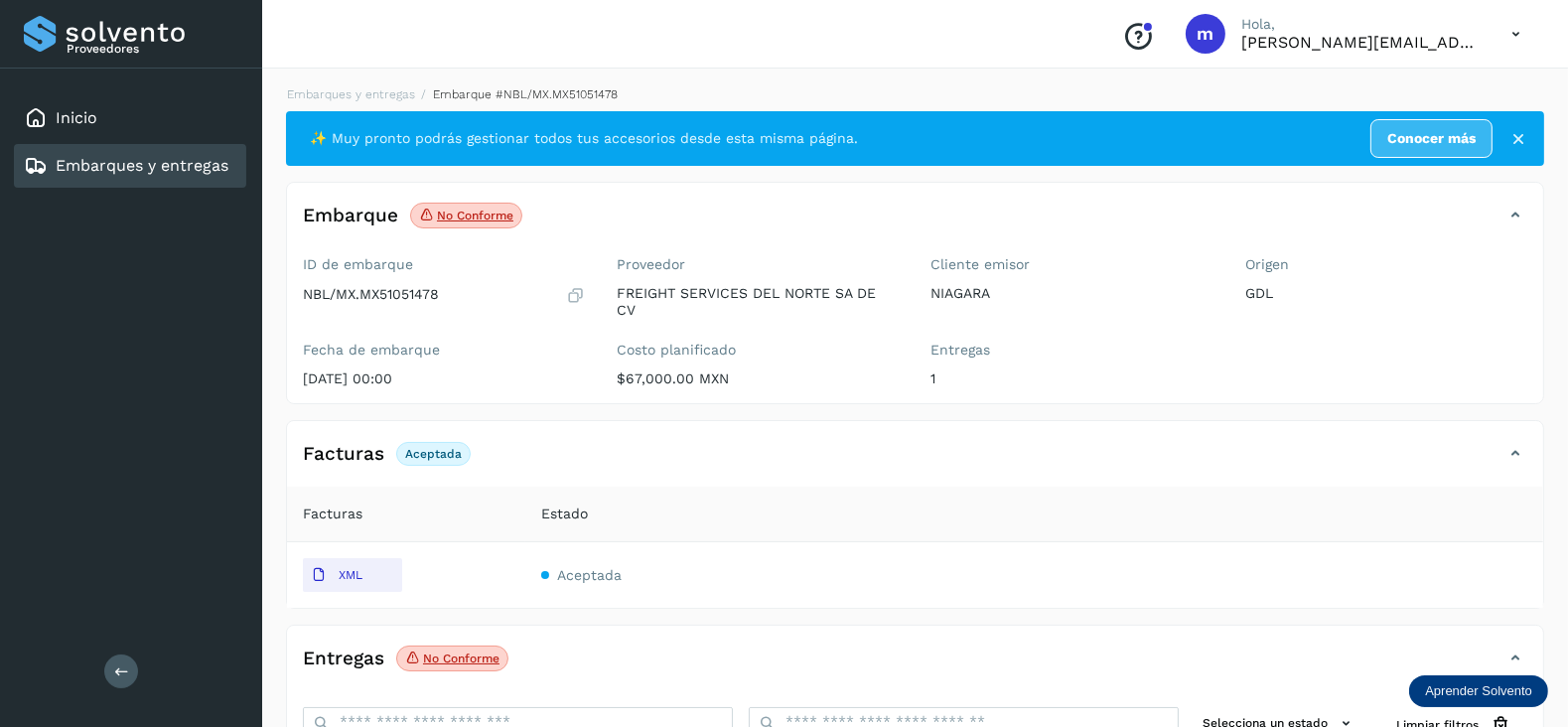 click on "NBL/MX.MX51051478" at bounding box center [370, 294] 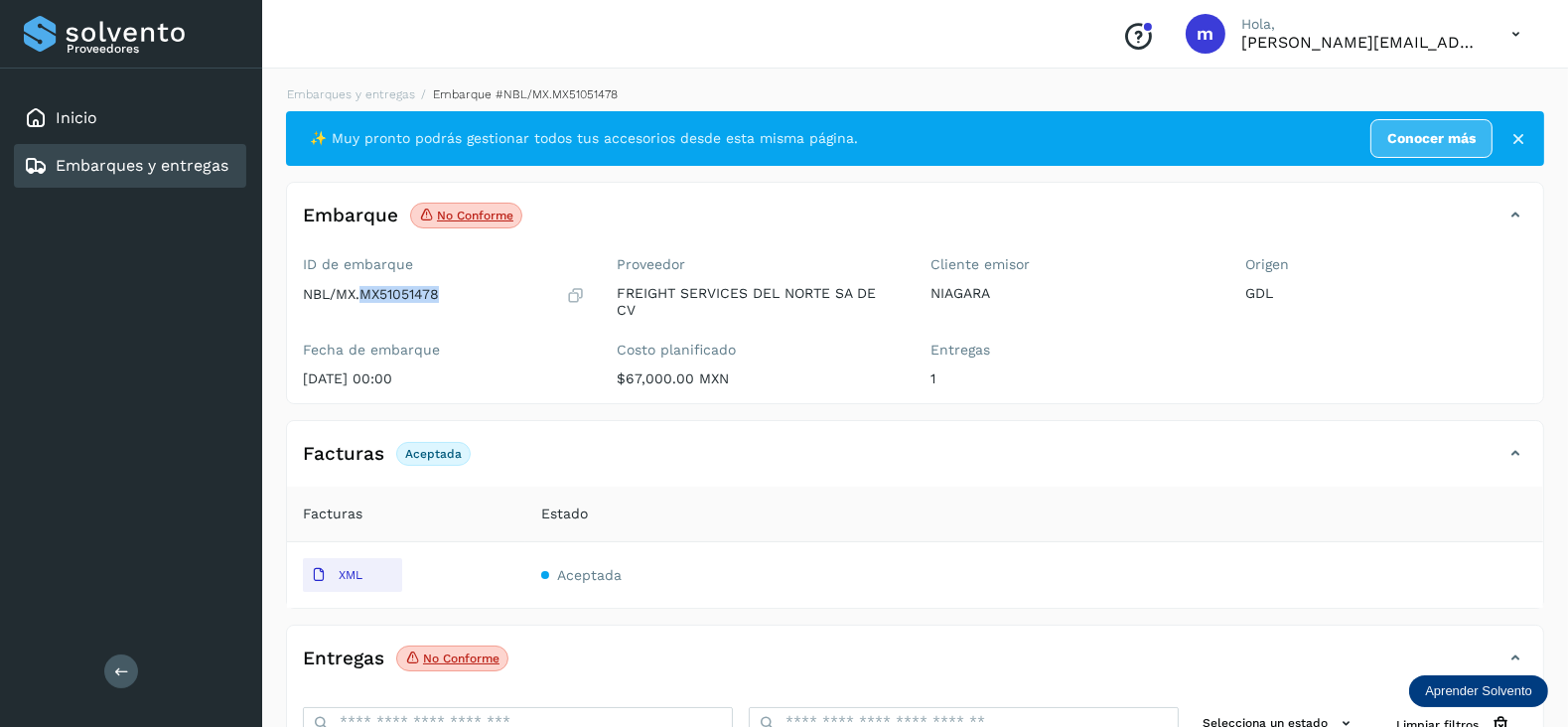 click on "NBL/MX.MX51051478" at bounding box center (370, 294) 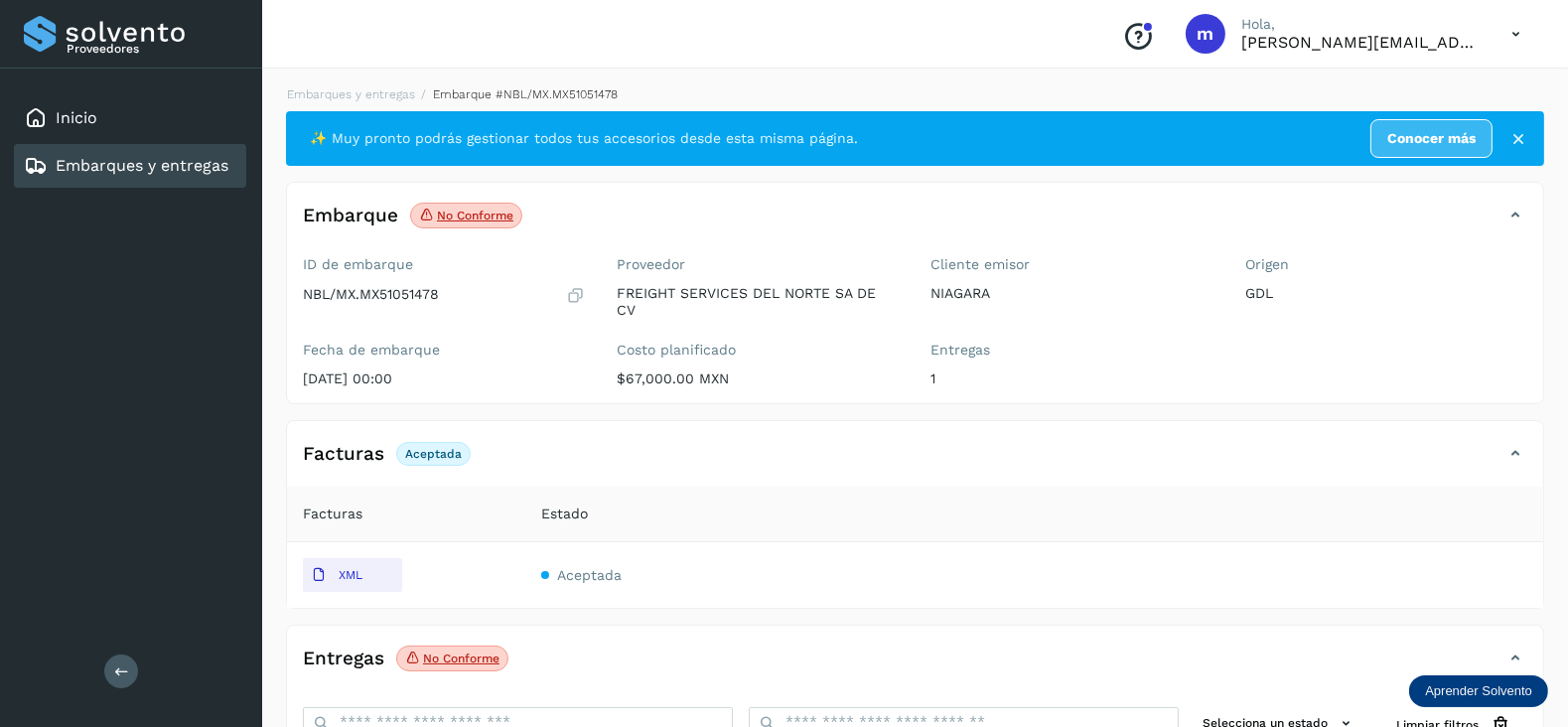 click on "Embarques y entregas" 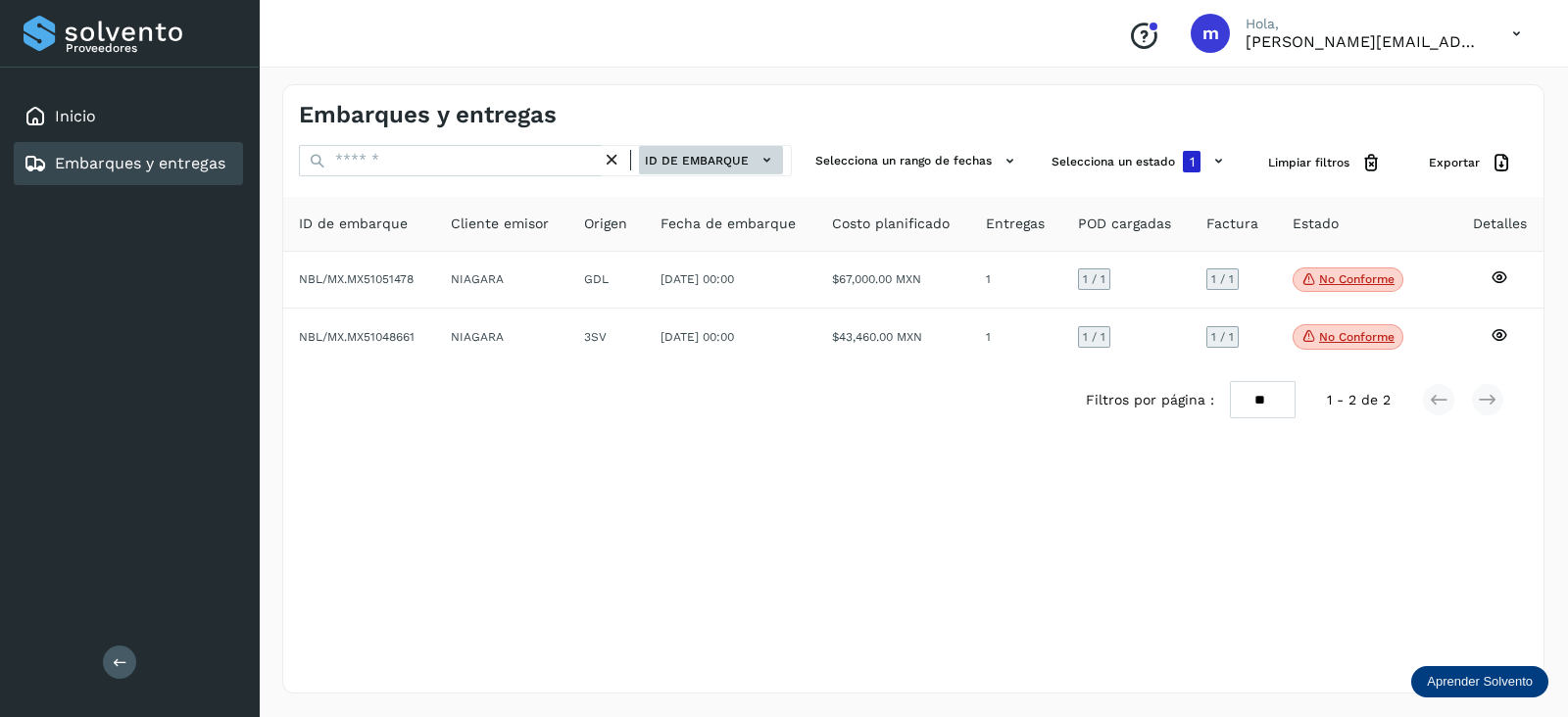 click on "ID de embarque" 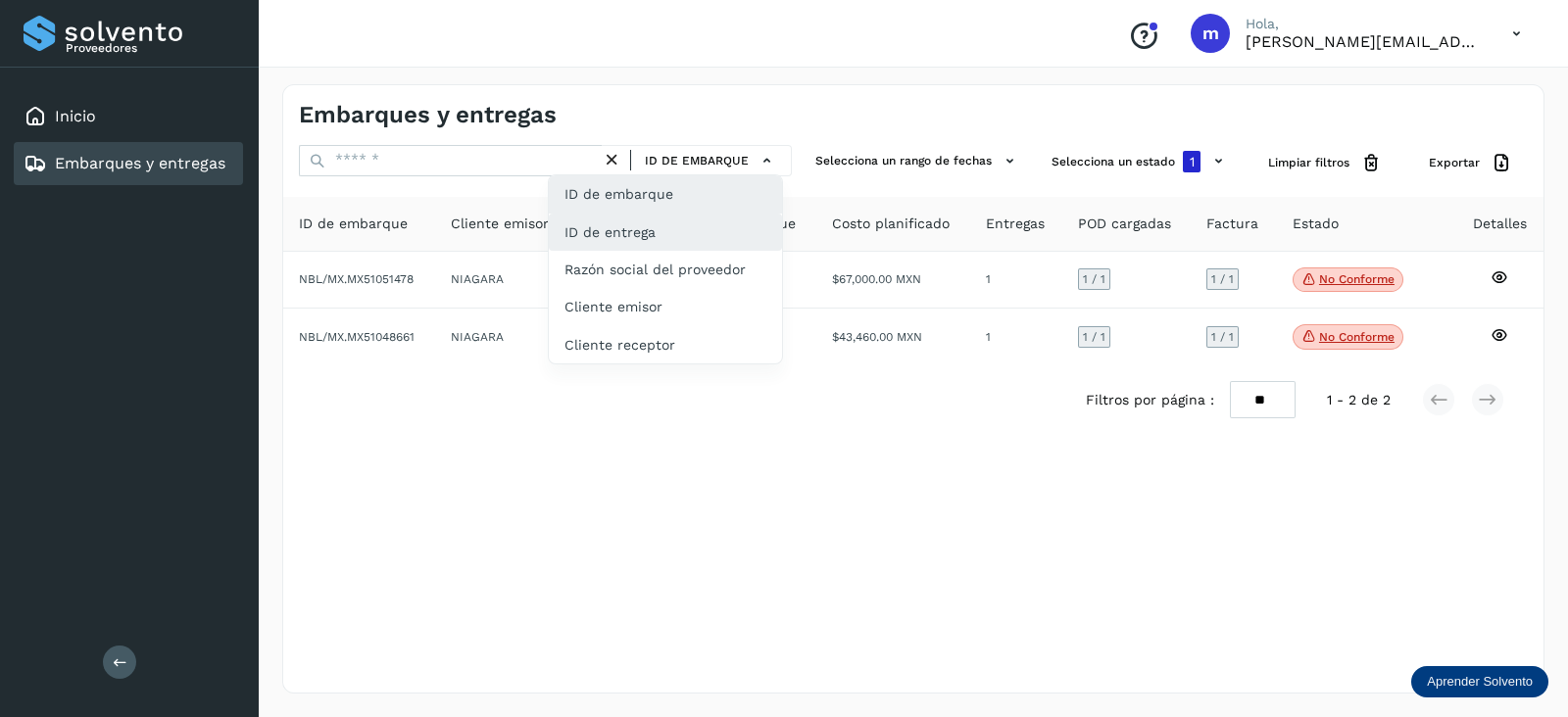 click on "ID de entrega" 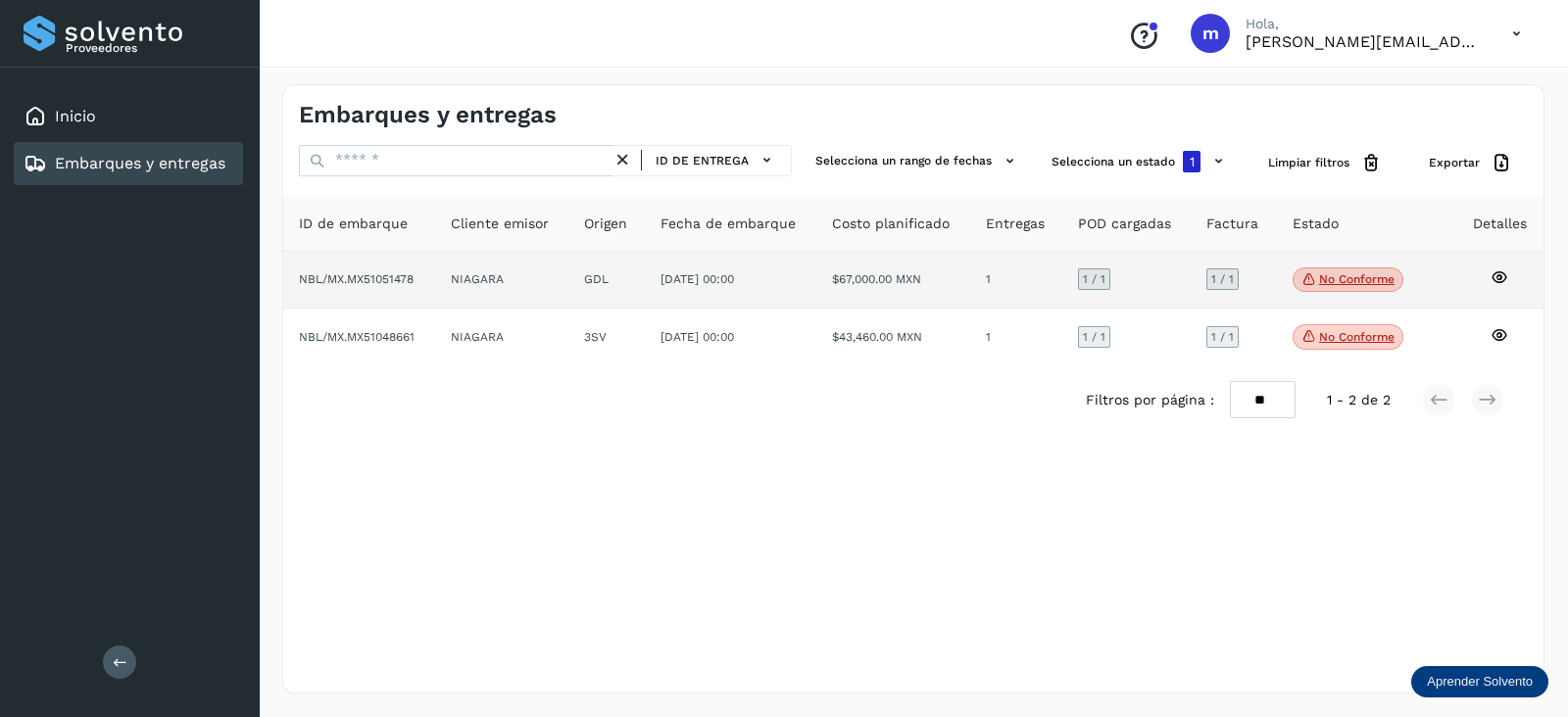 click on "NBL/MX.MX51051478" 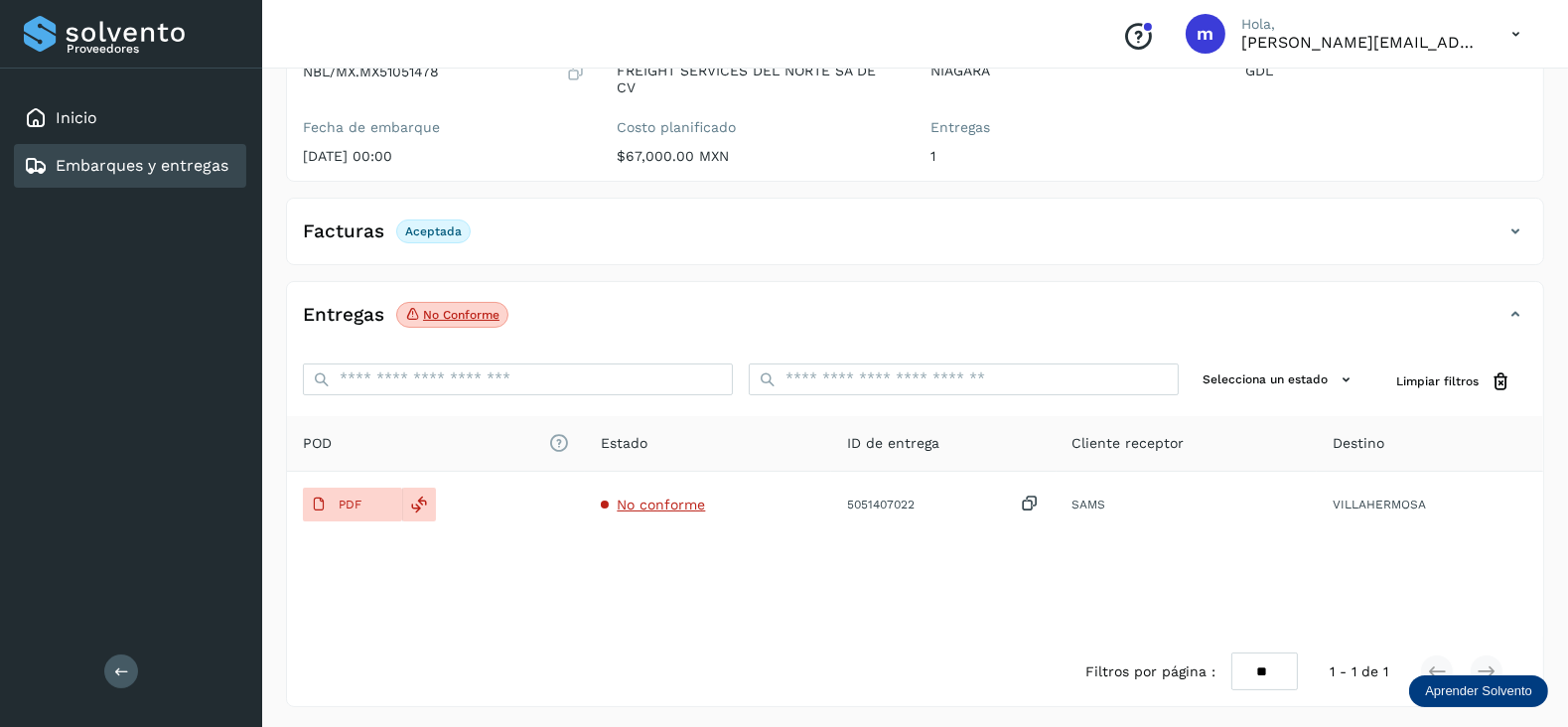 scroll, scrollTop: 225, scrollLeft: 0, axis: vertical 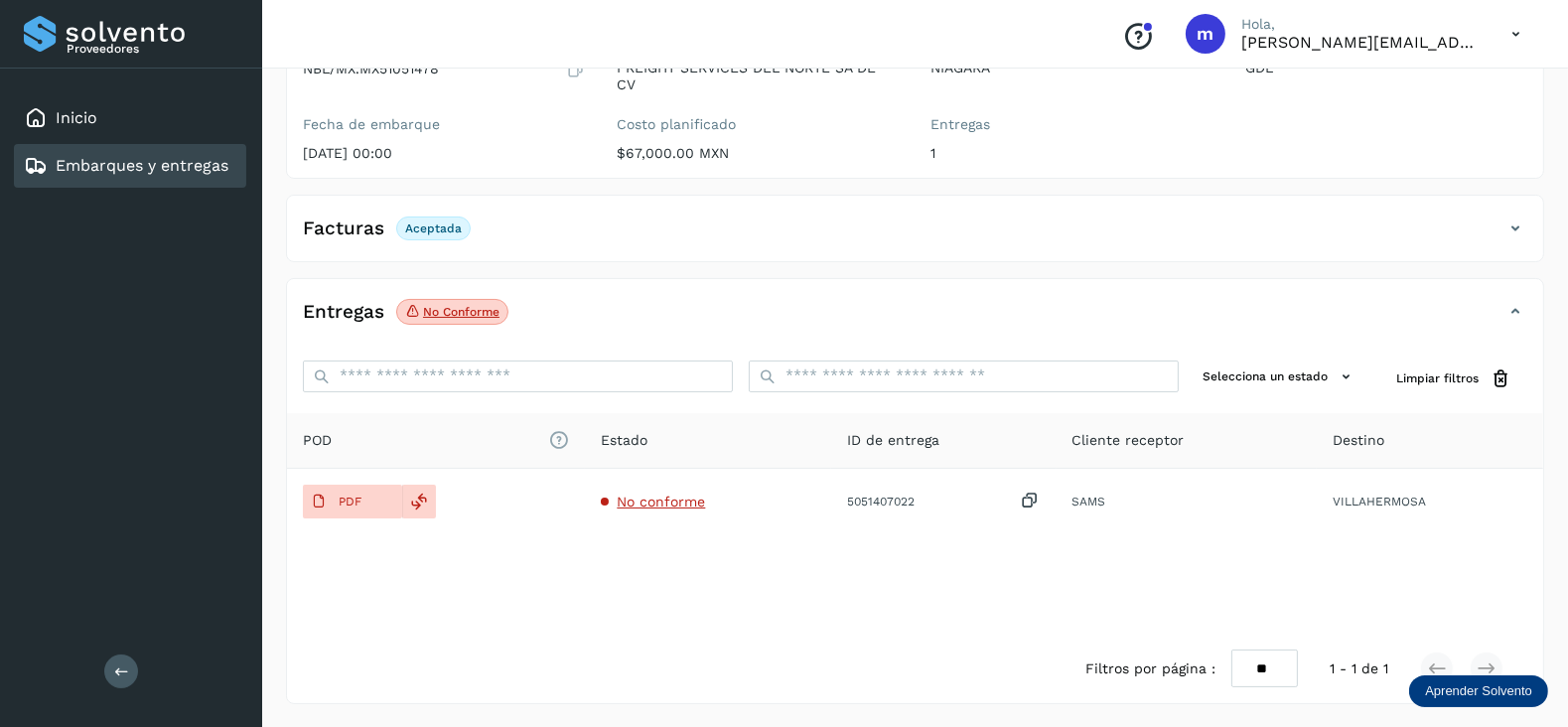 click on "No conforme" 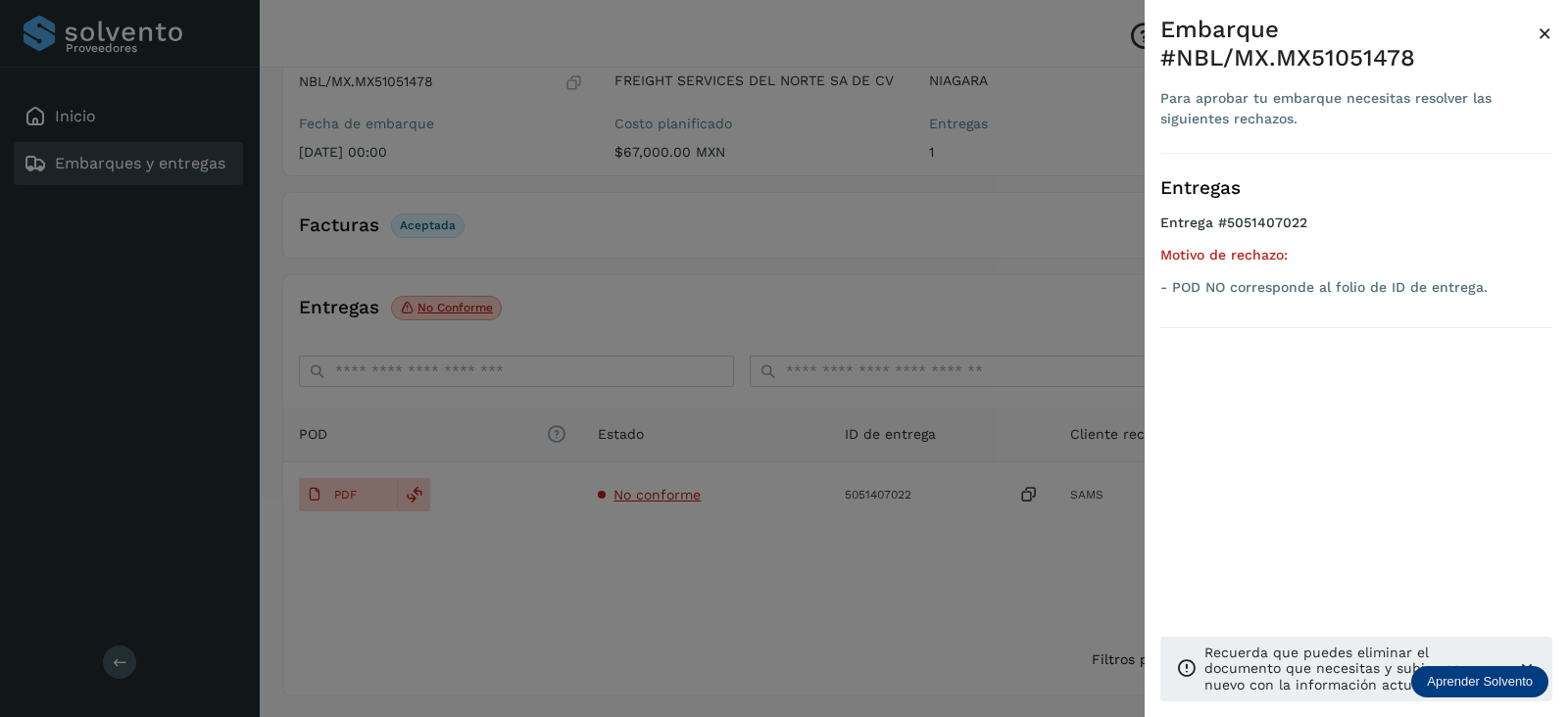 click at bounding box center [784, 358] 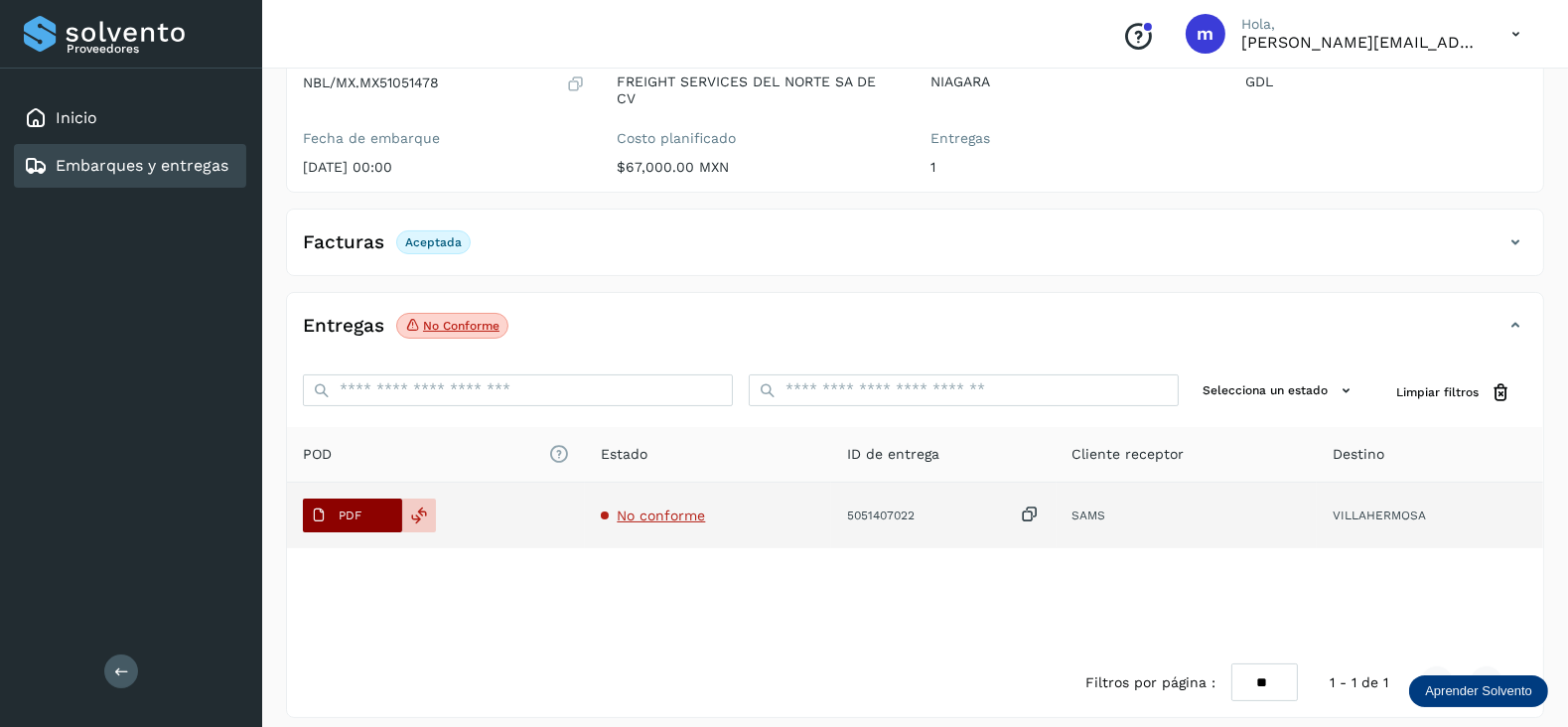 click on "PDF" at bounding box center [336, 515] 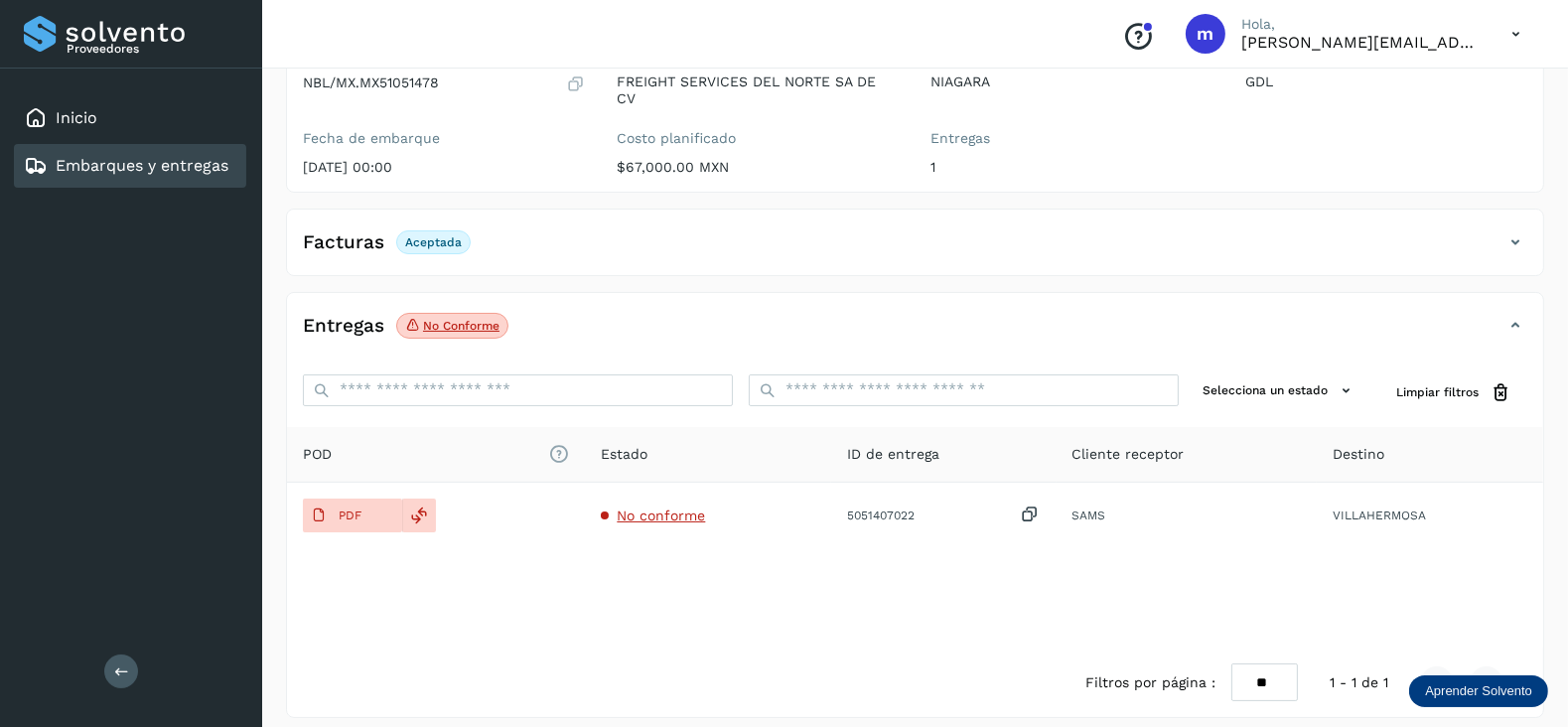 click on "Embarques y entregas" at bounding box center [142, 165] 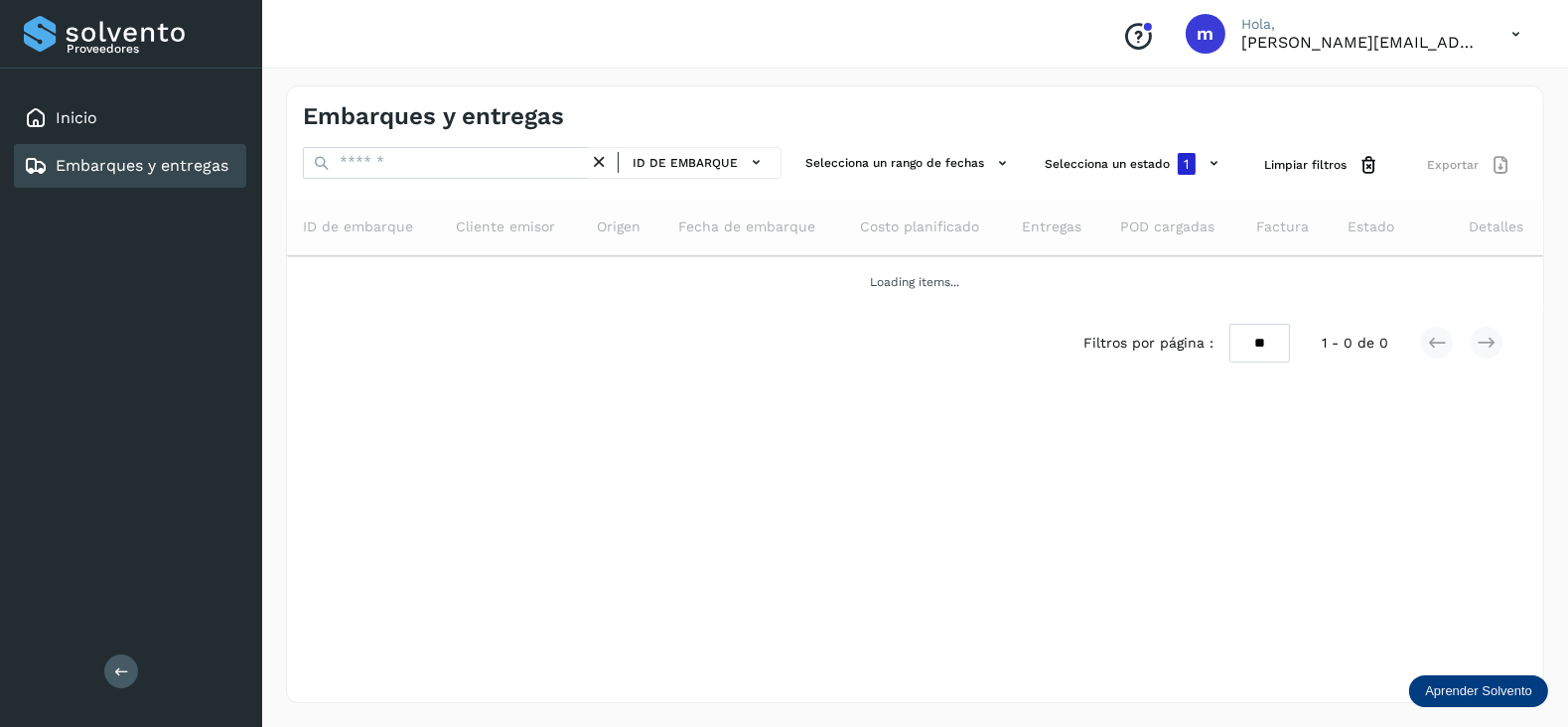 scroll, scrollTop: 0, scrollLeft: 0, axis: both 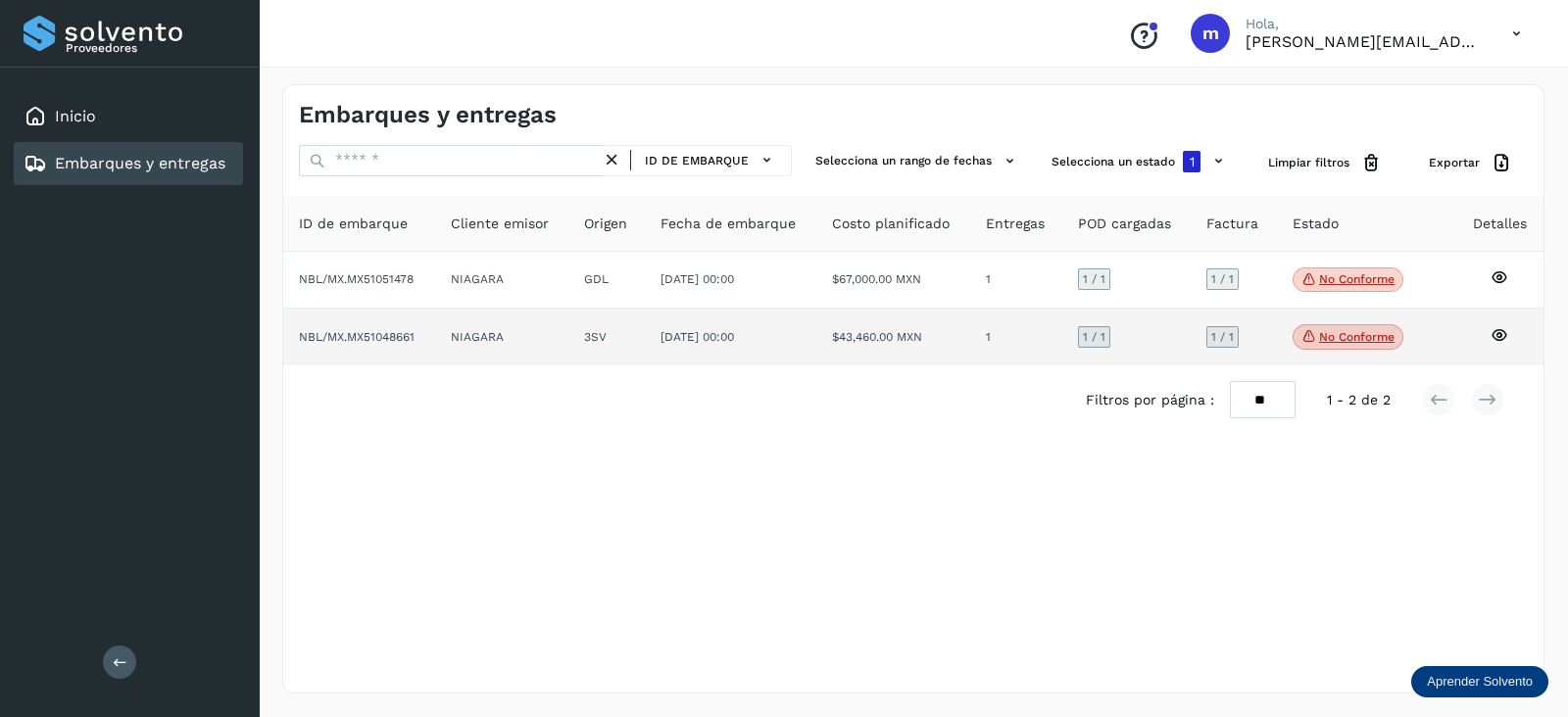 click 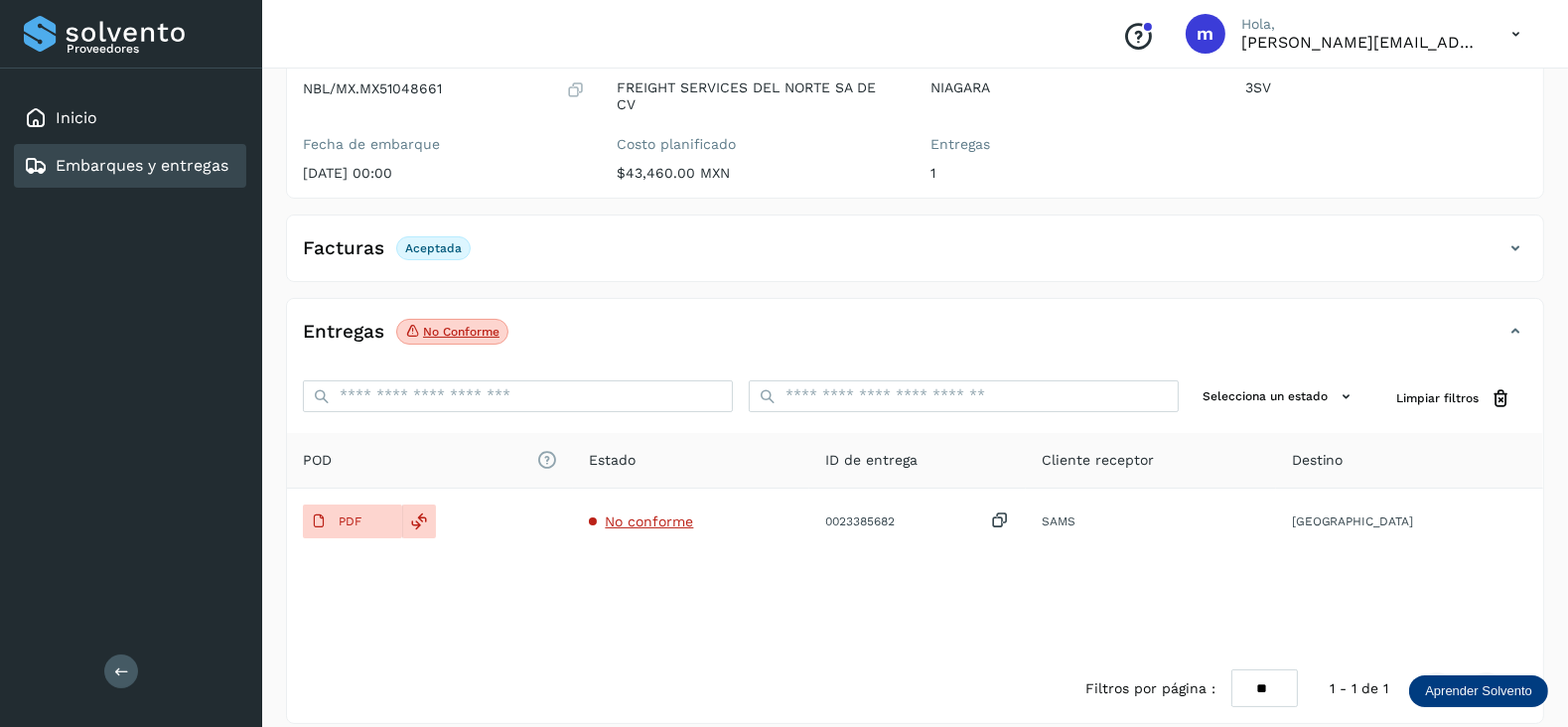 scroll, scrollTop: 225, scrollLeft: 0, axis: vertical 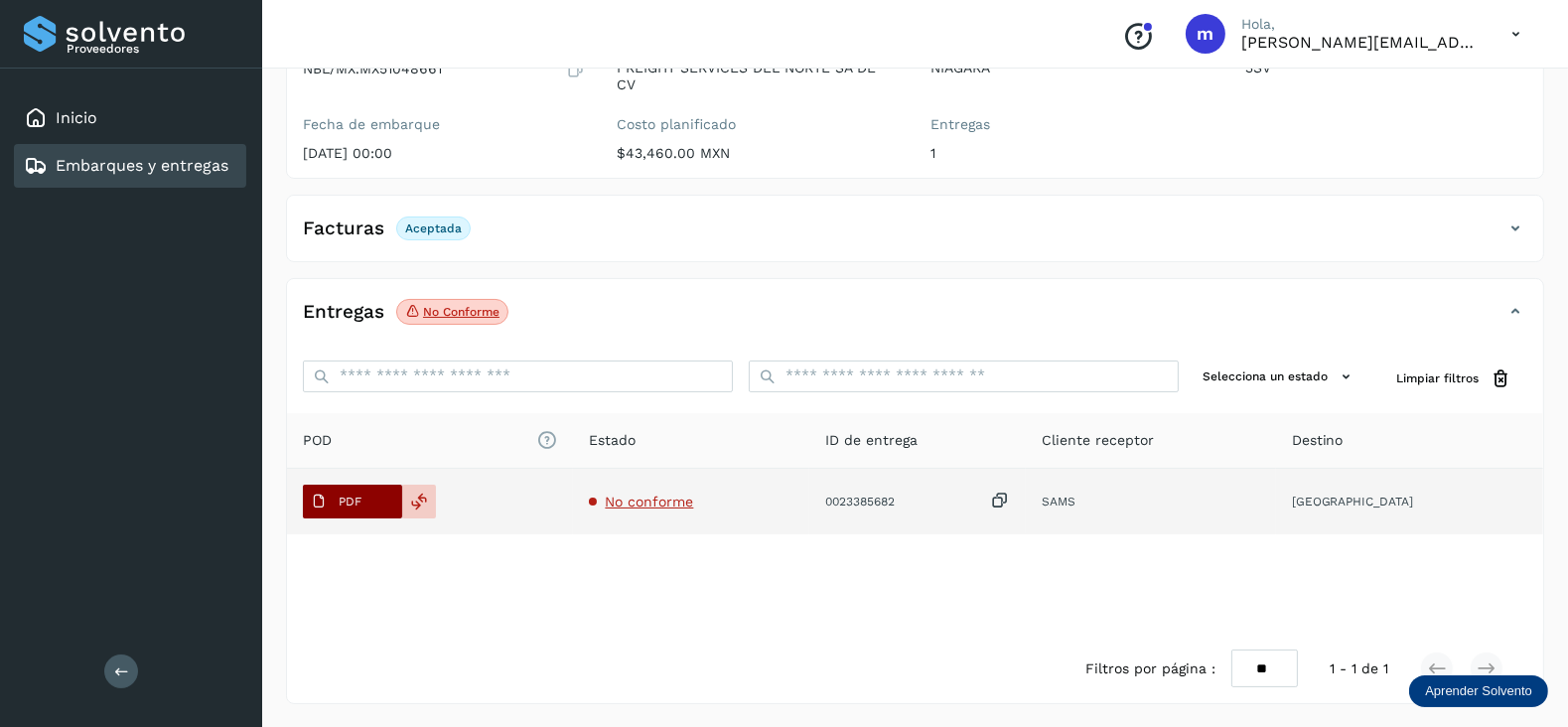 click on "PDF" at bounding box center (336, 502) 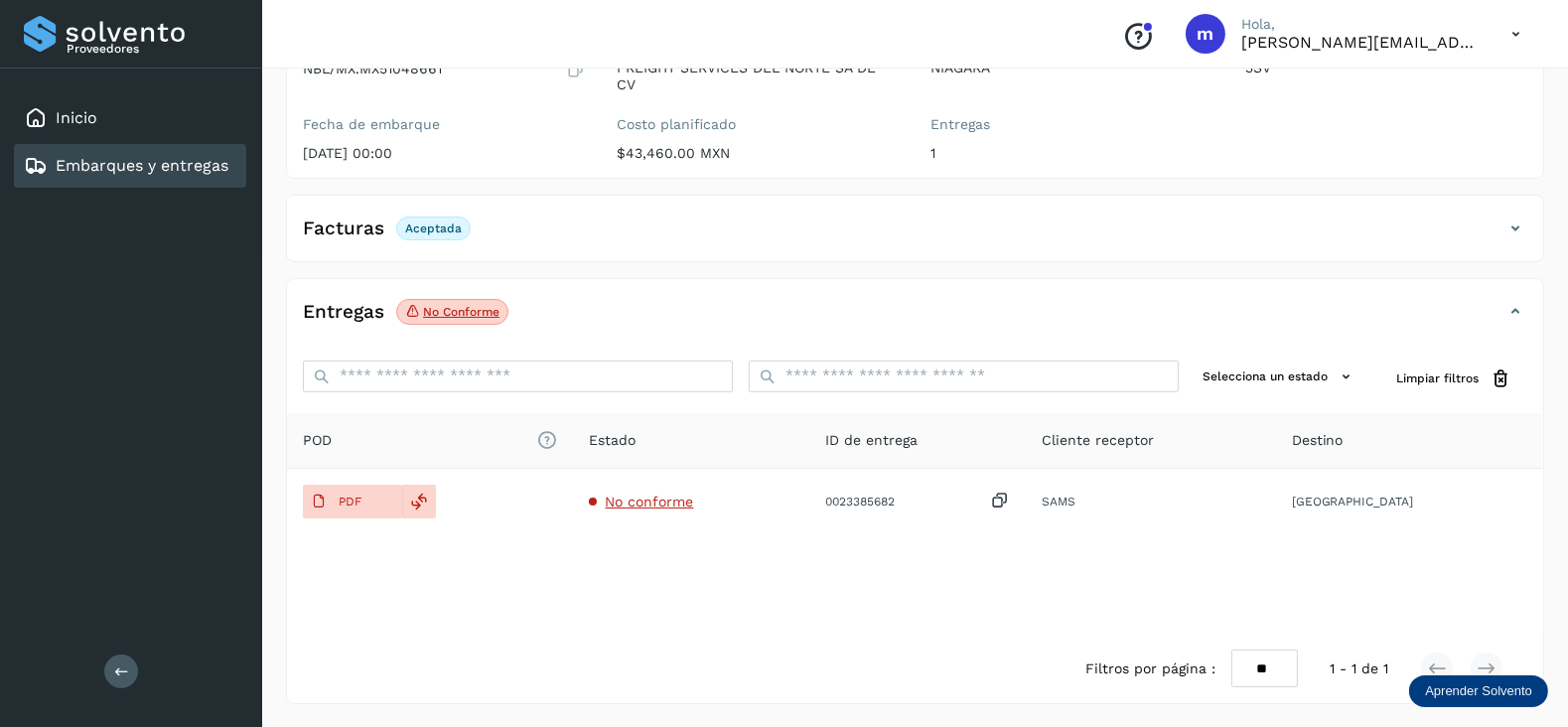 scroll, scrollTop: 5, scrollLeft: 0, axis: vertical 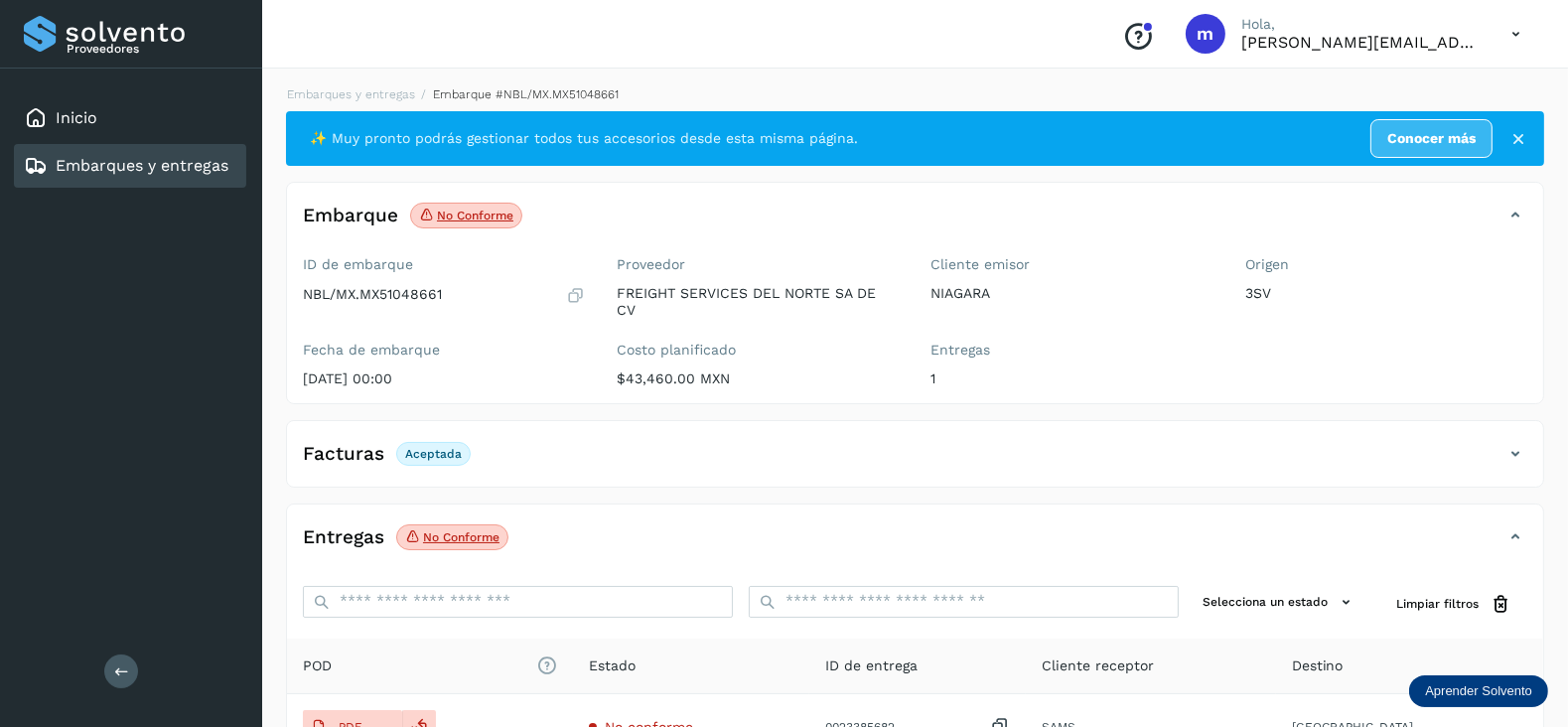 click on "Embarques y entregas" at bounding box center [142, 165] 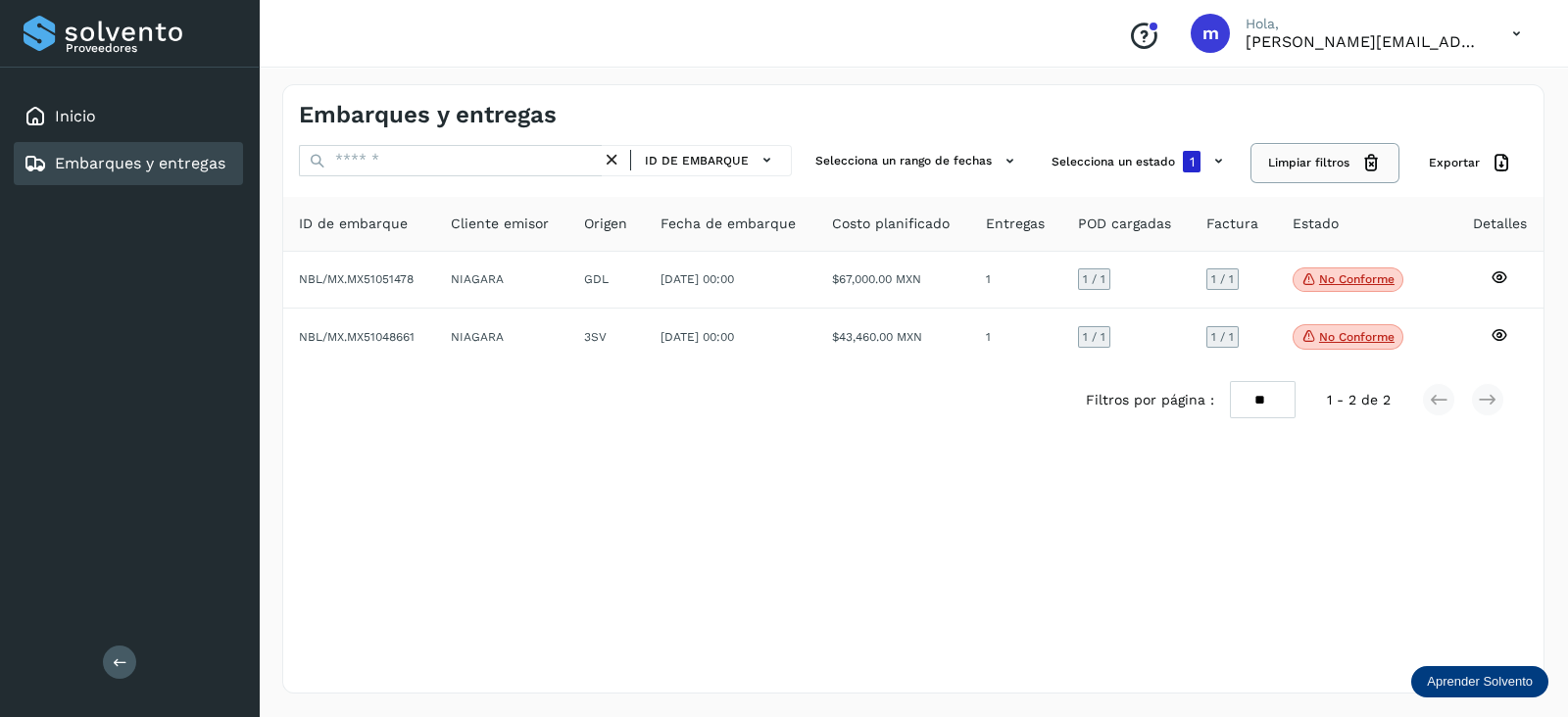 click on "Limpiar filtros" 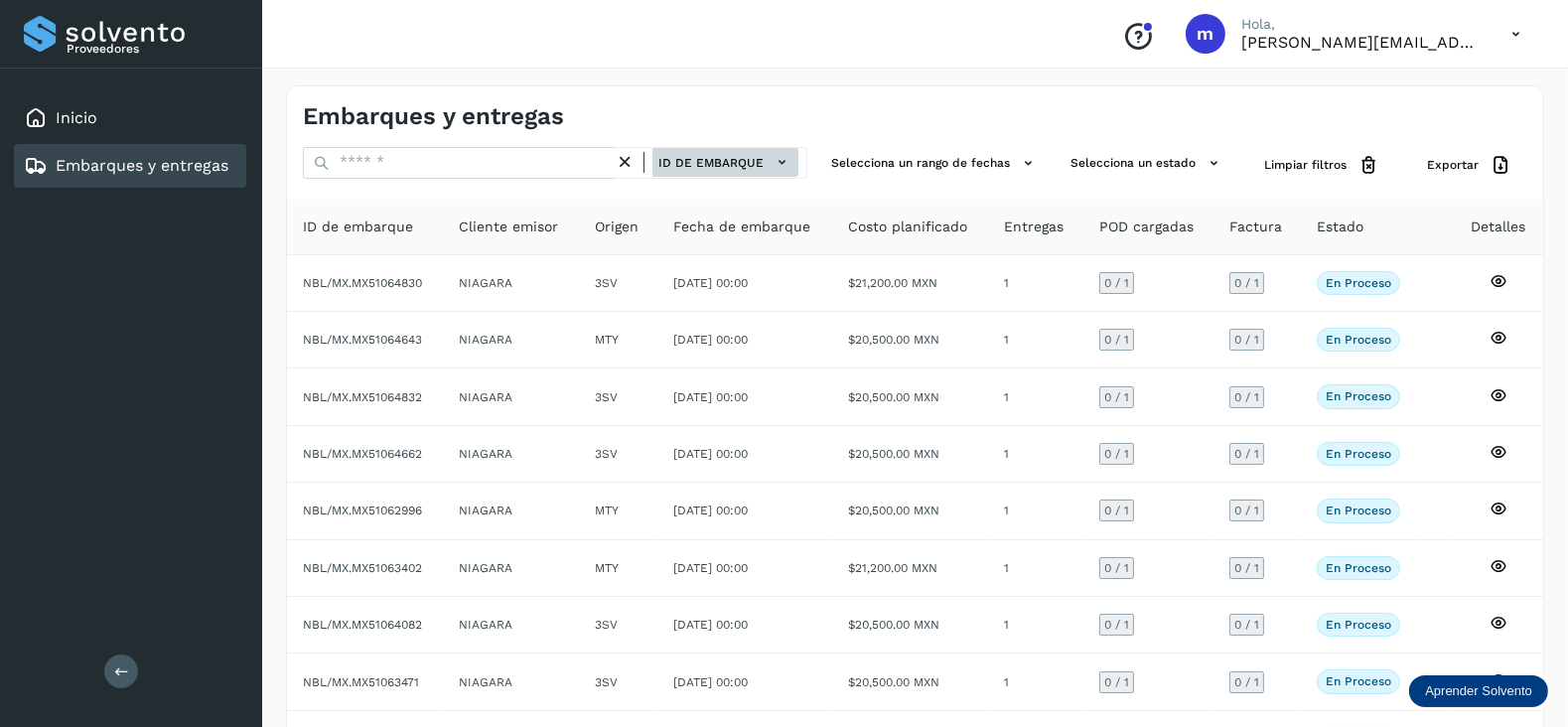 click on "ID de embarque" at bounding box center (725, 162) 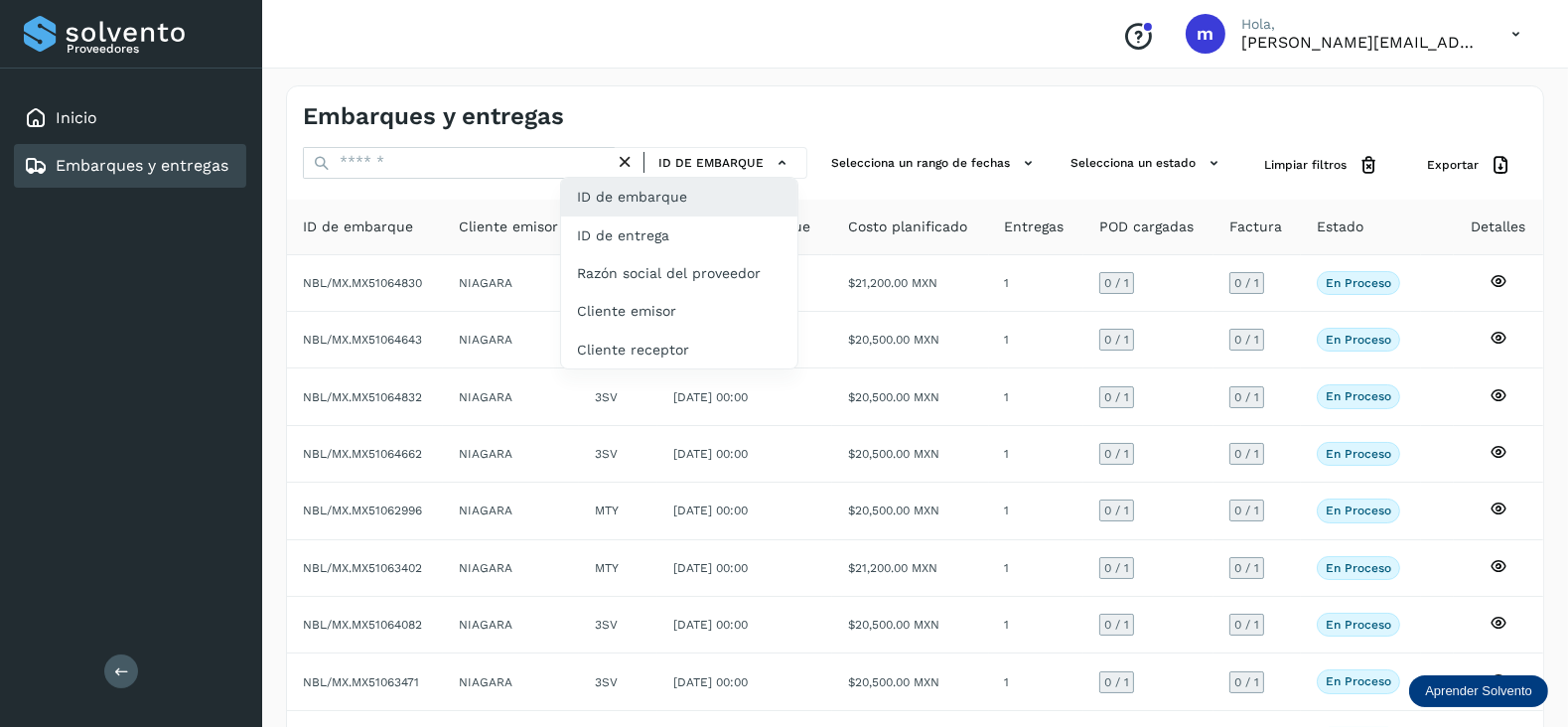 click at bounding box center [784, 364] 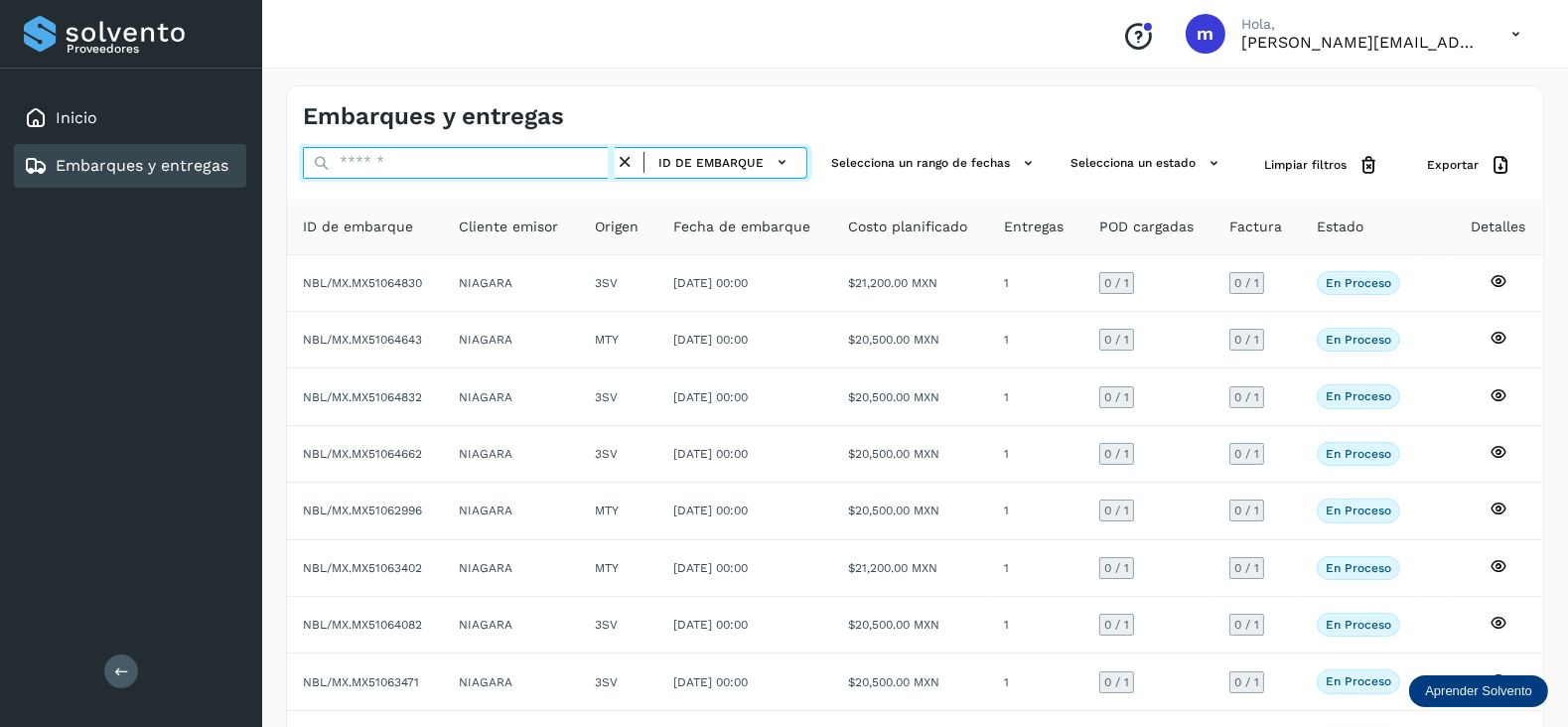 click at bounding box center (459, 163) 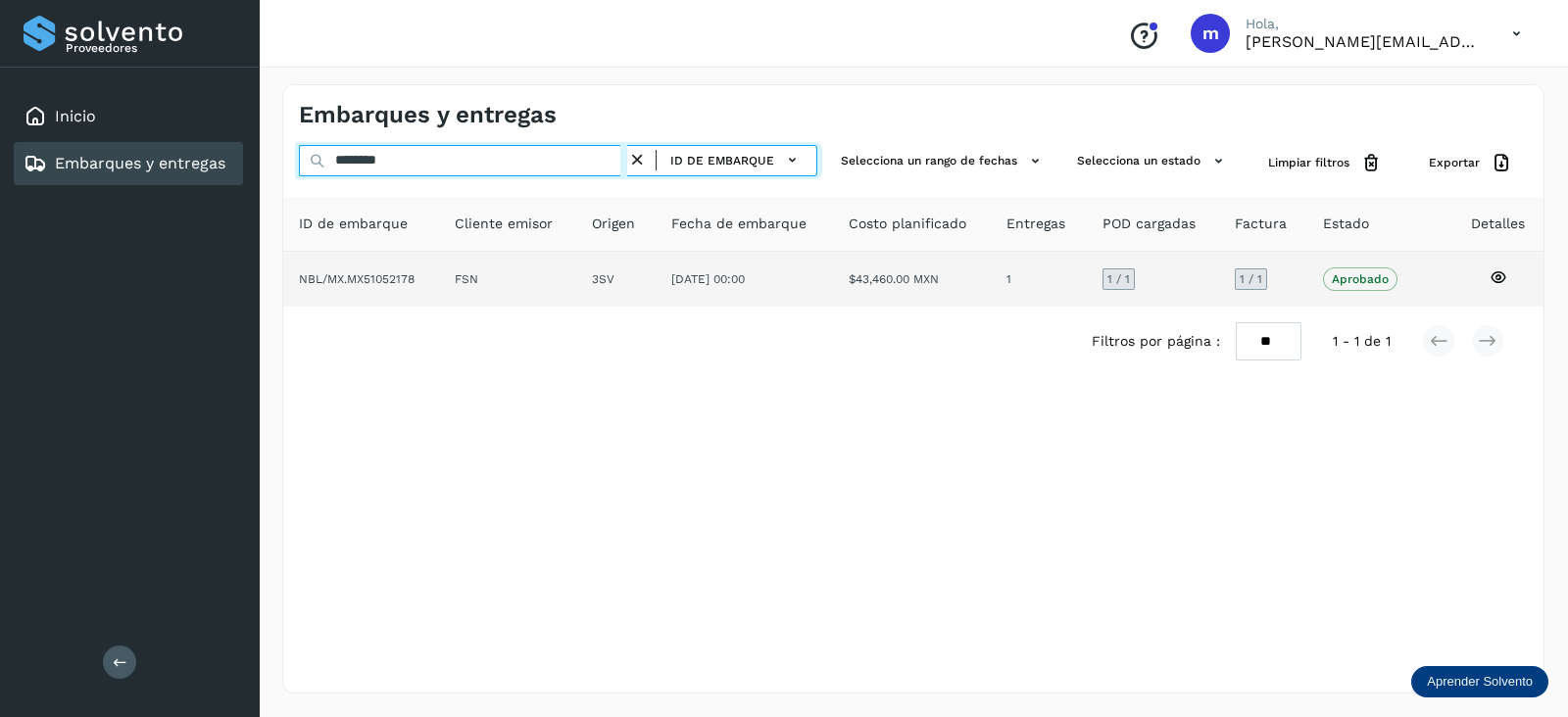 type on "********" 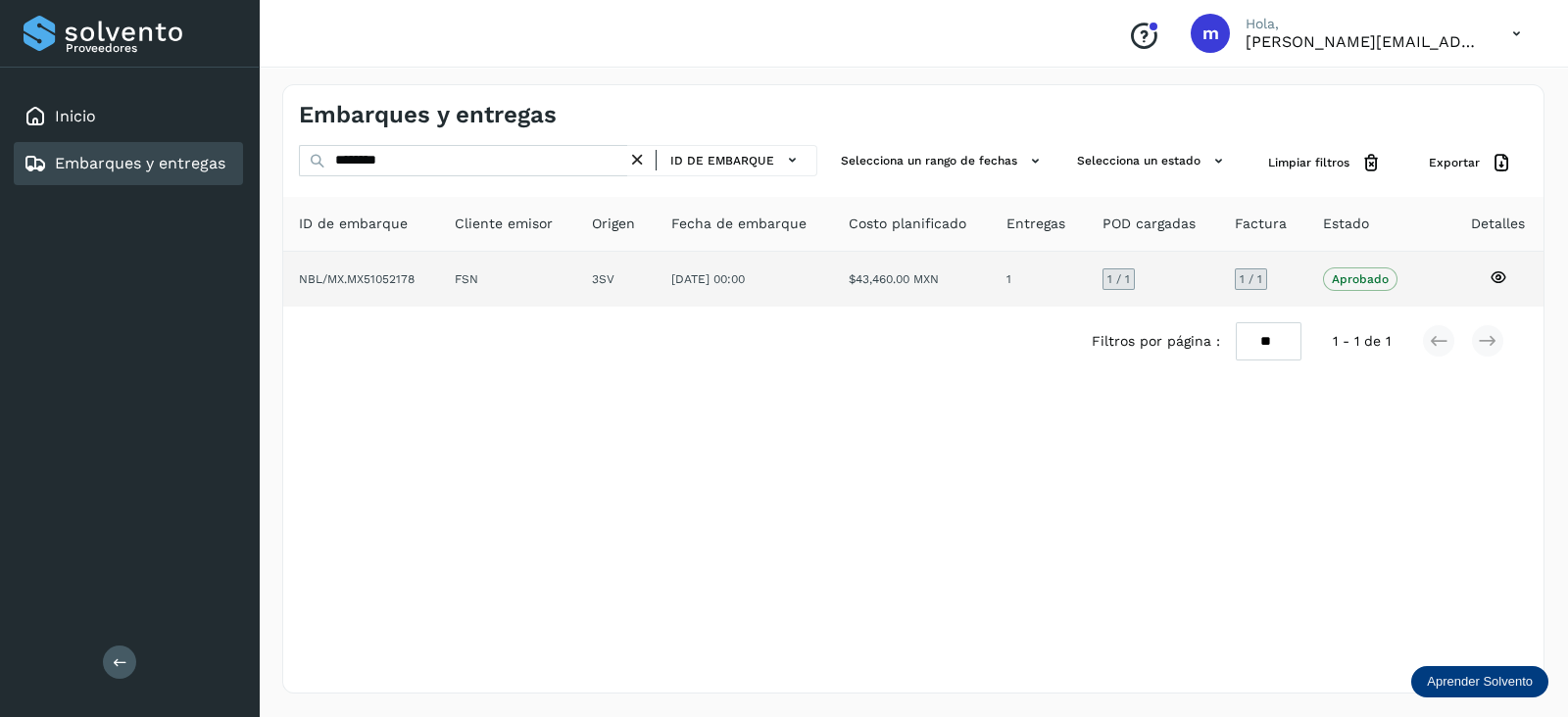 click 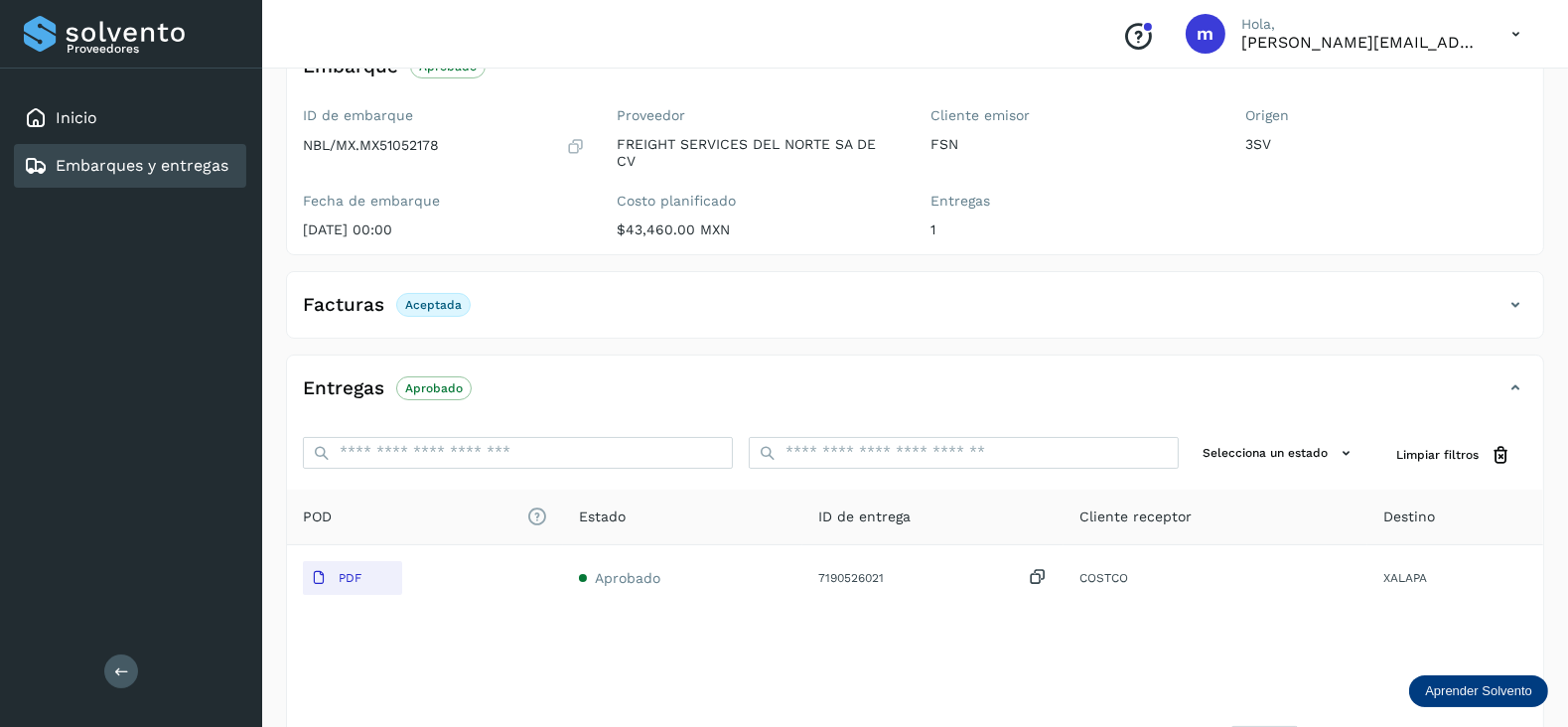 scroll, scrollTop: 225, scrollLeft: 0, axis: vertical 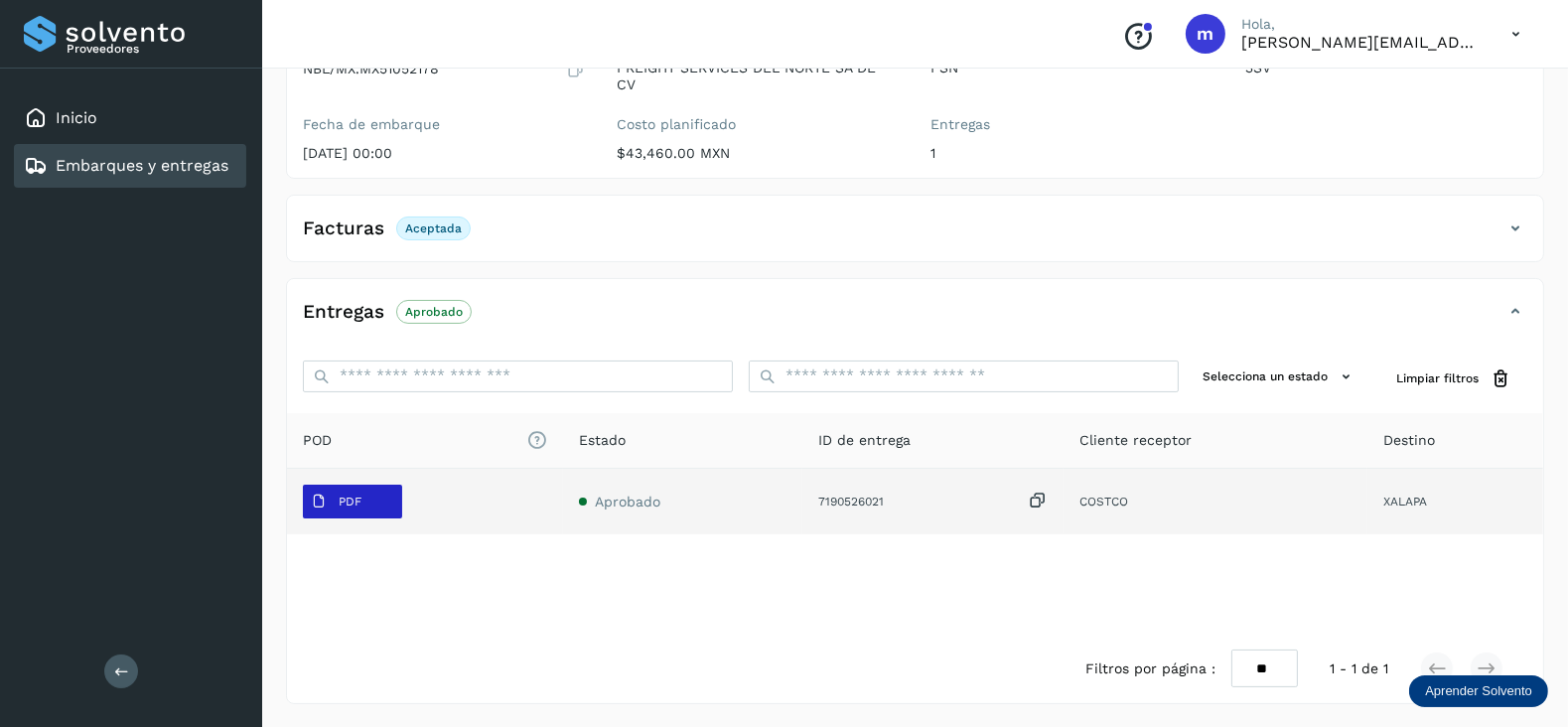 click on "PDF" at bounding box center (336, 502) 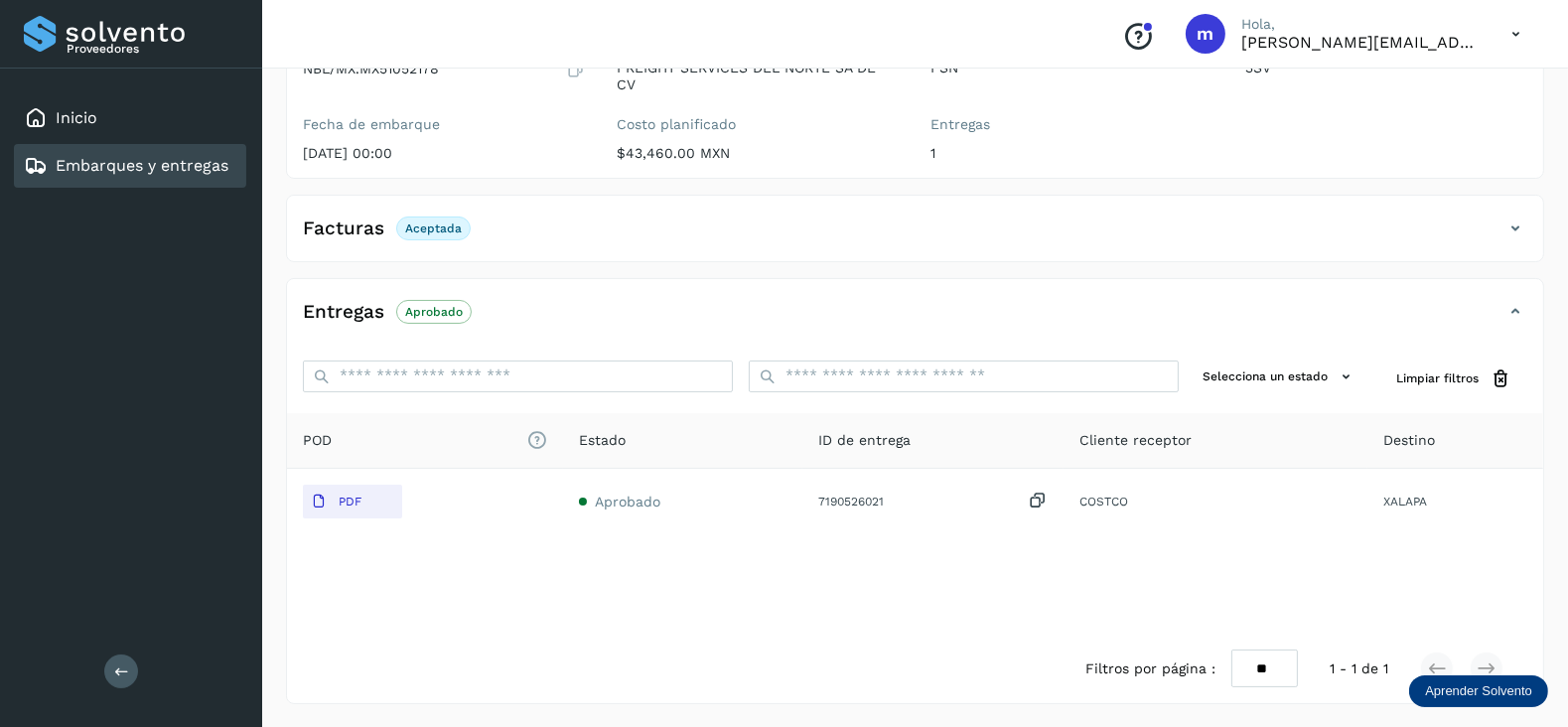 click on "Embarques y entregas" at bounding box center [142, 165] 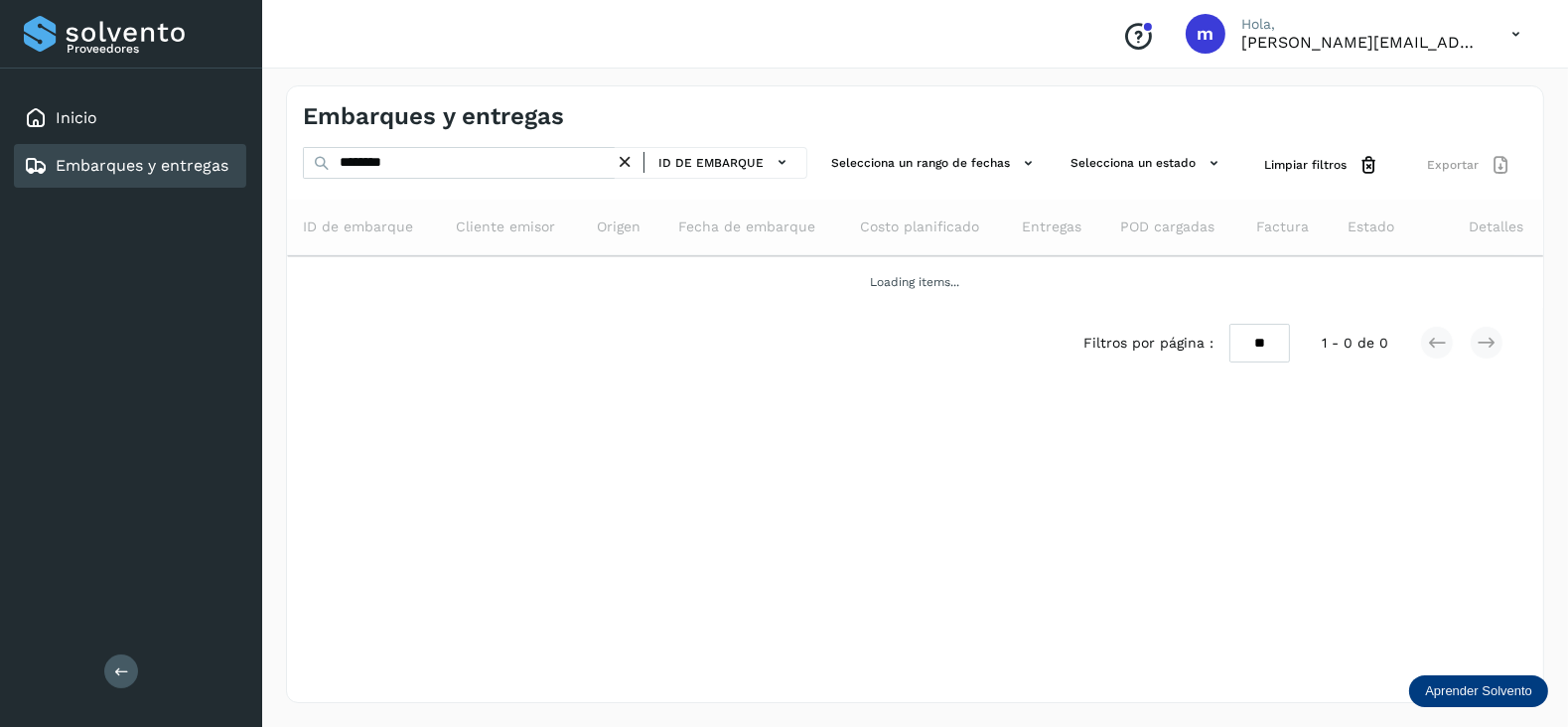 scroll, scrollTop: 0, scrollLeft: 0, axis: both 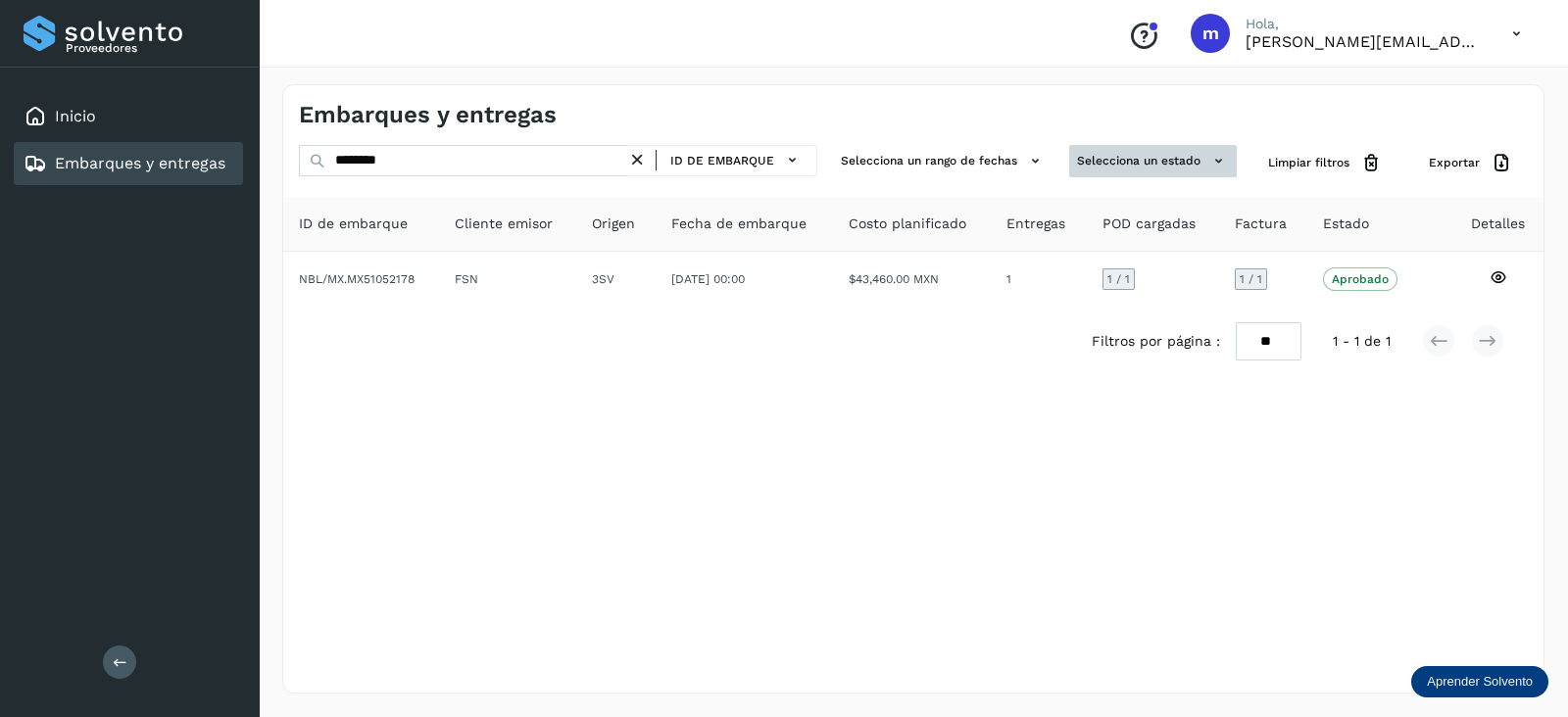 click on "Selecciona un estado" at bounding box center [1152, 161] 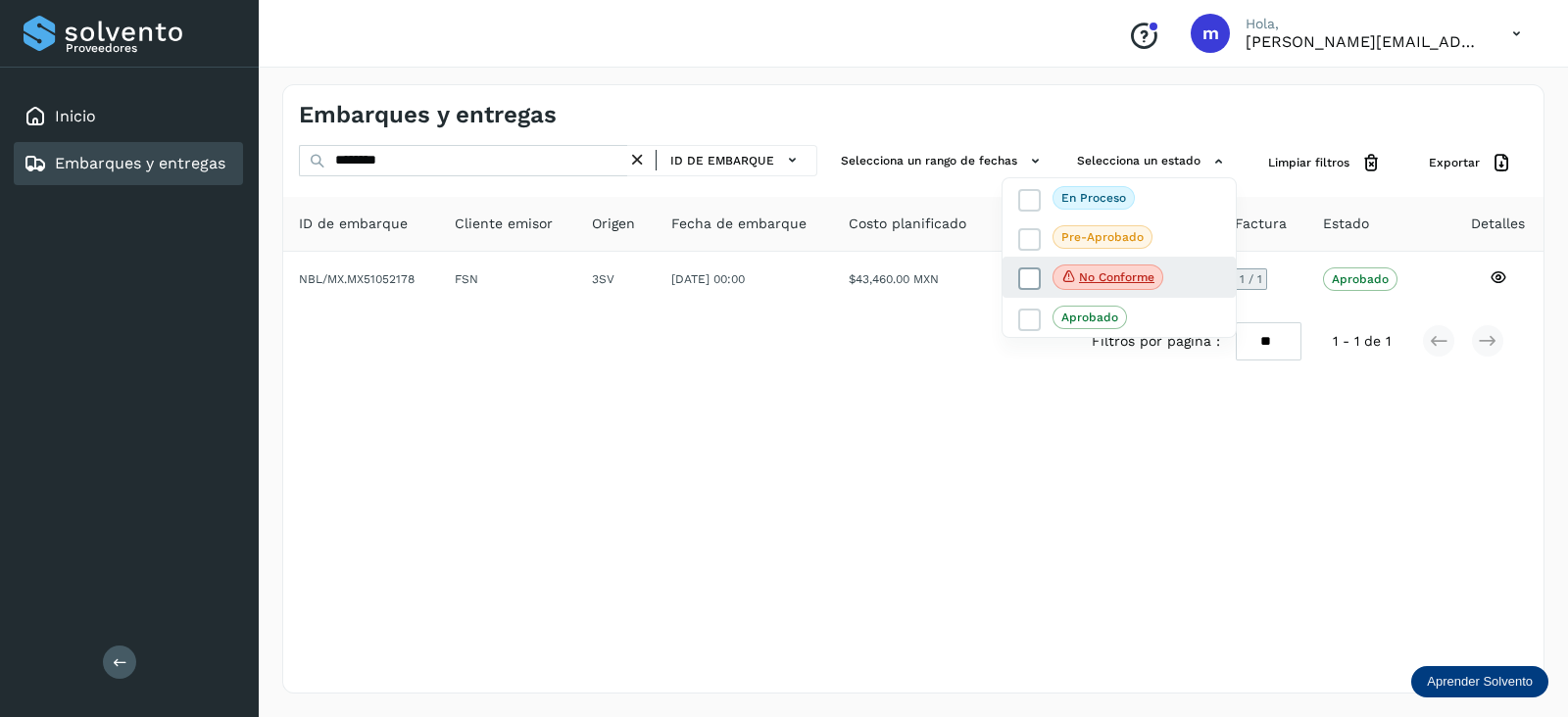 click on "No conforme" 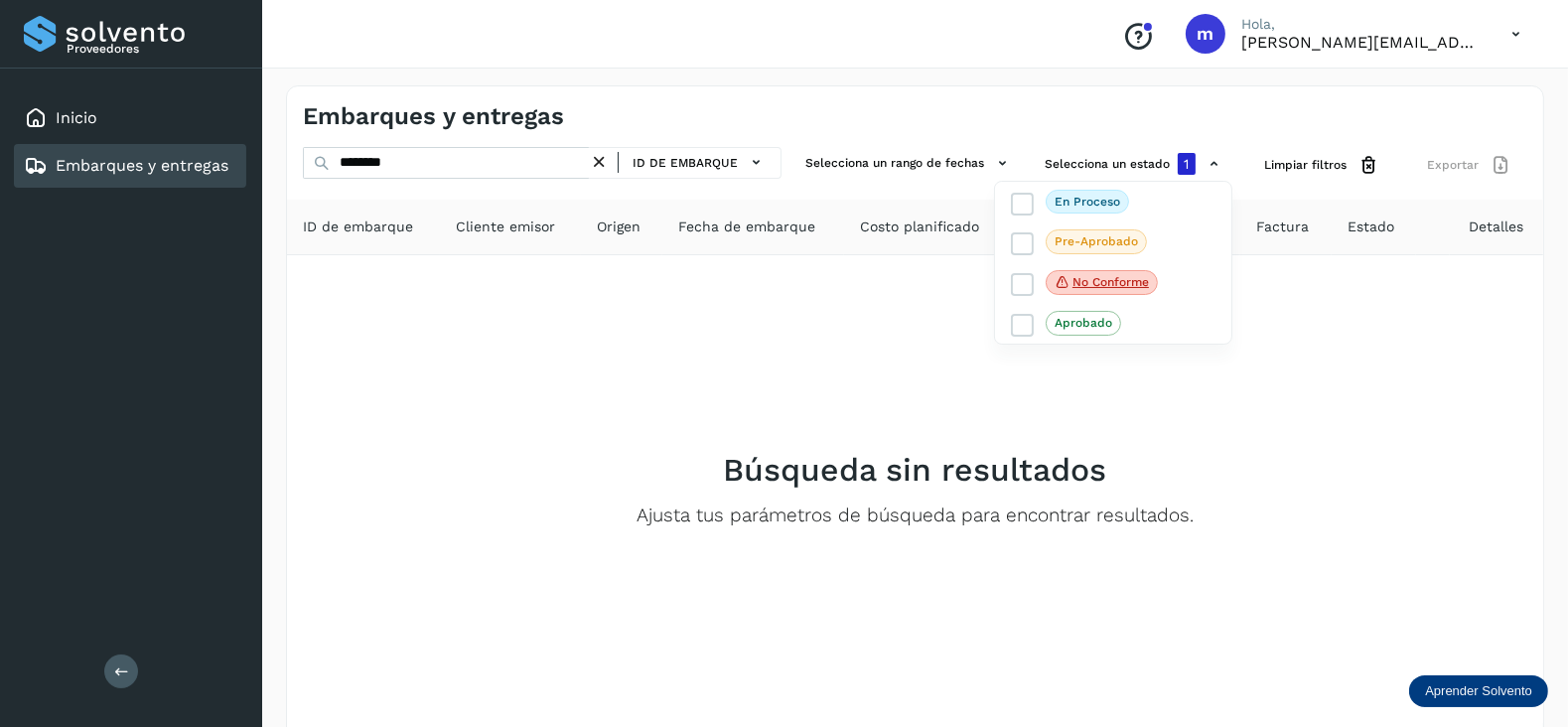 click at bounding box center [784, 364] 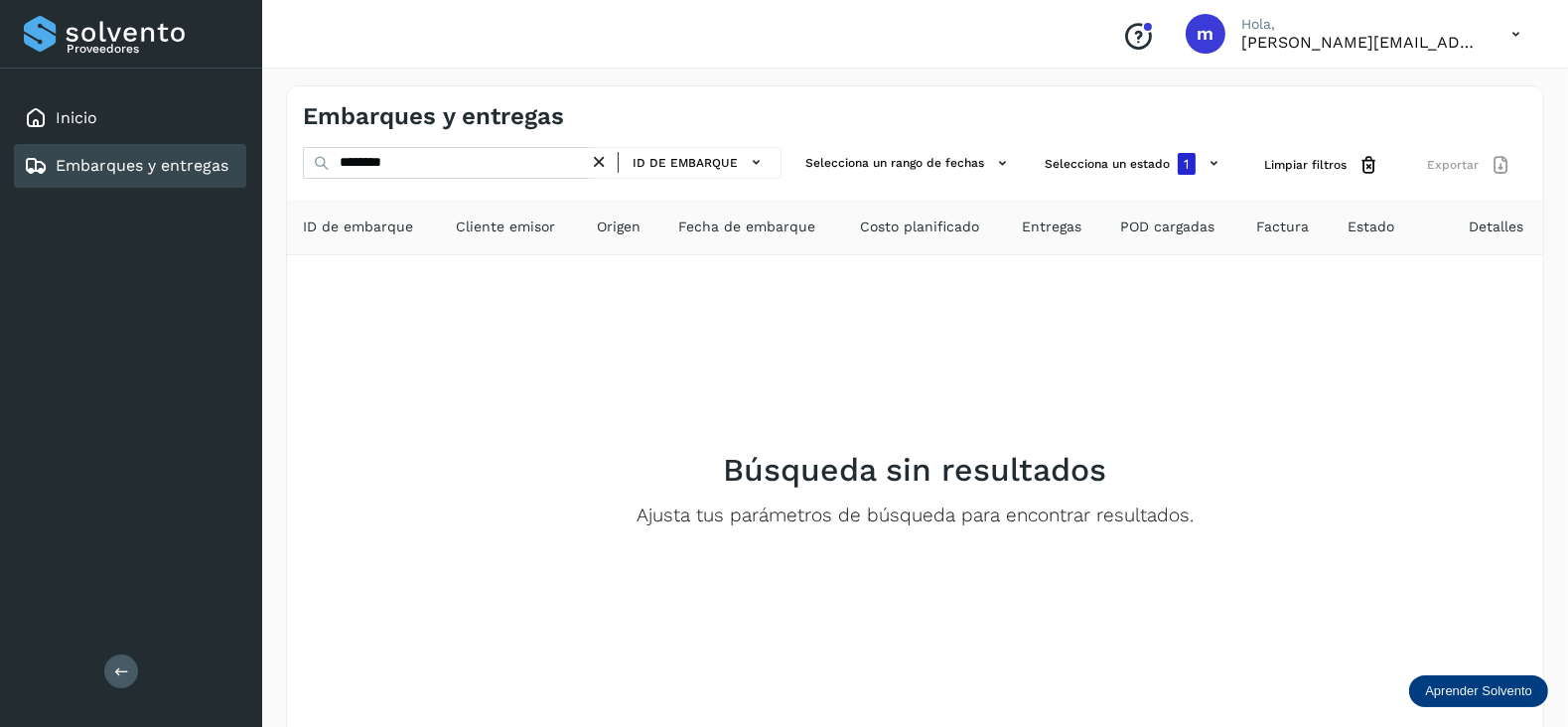 click at bounding box center (599, 162) 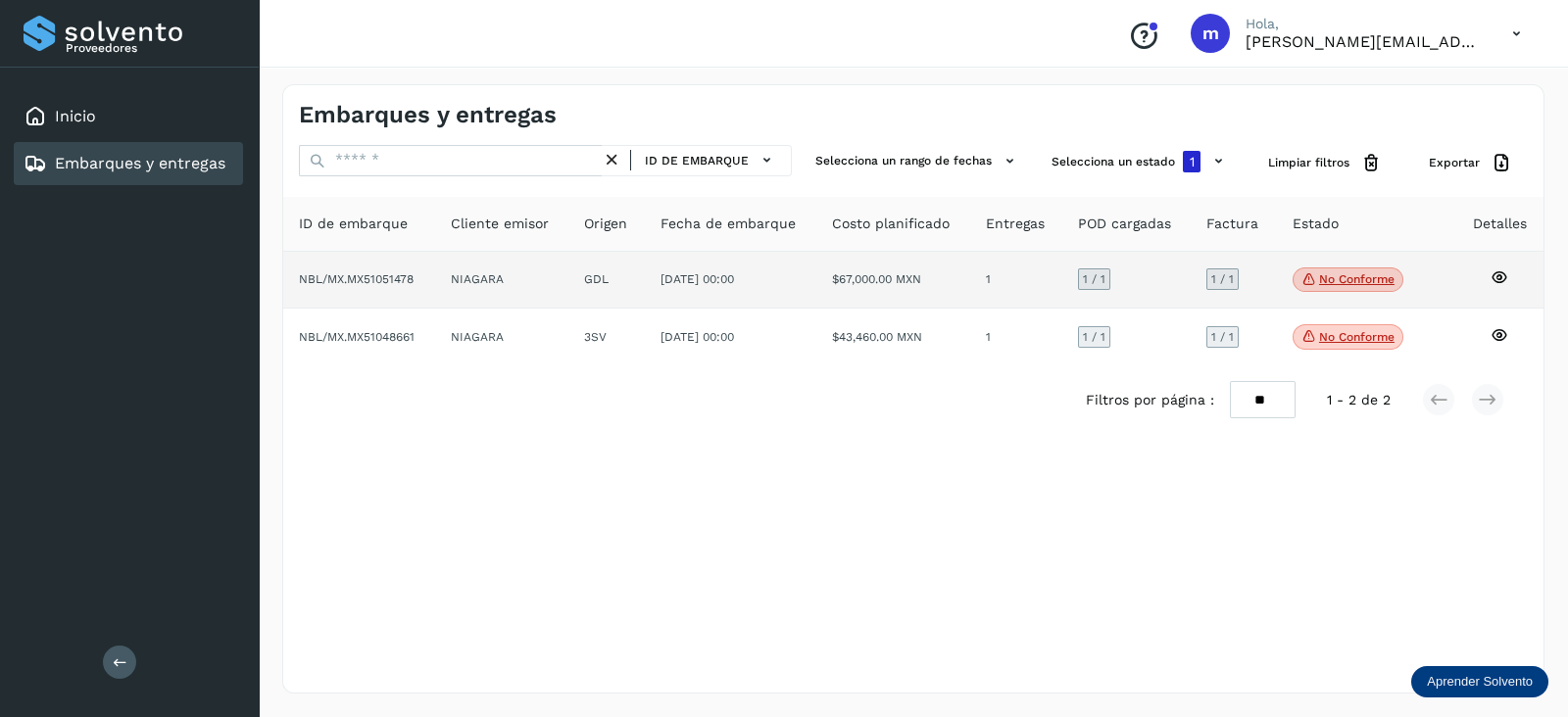 click 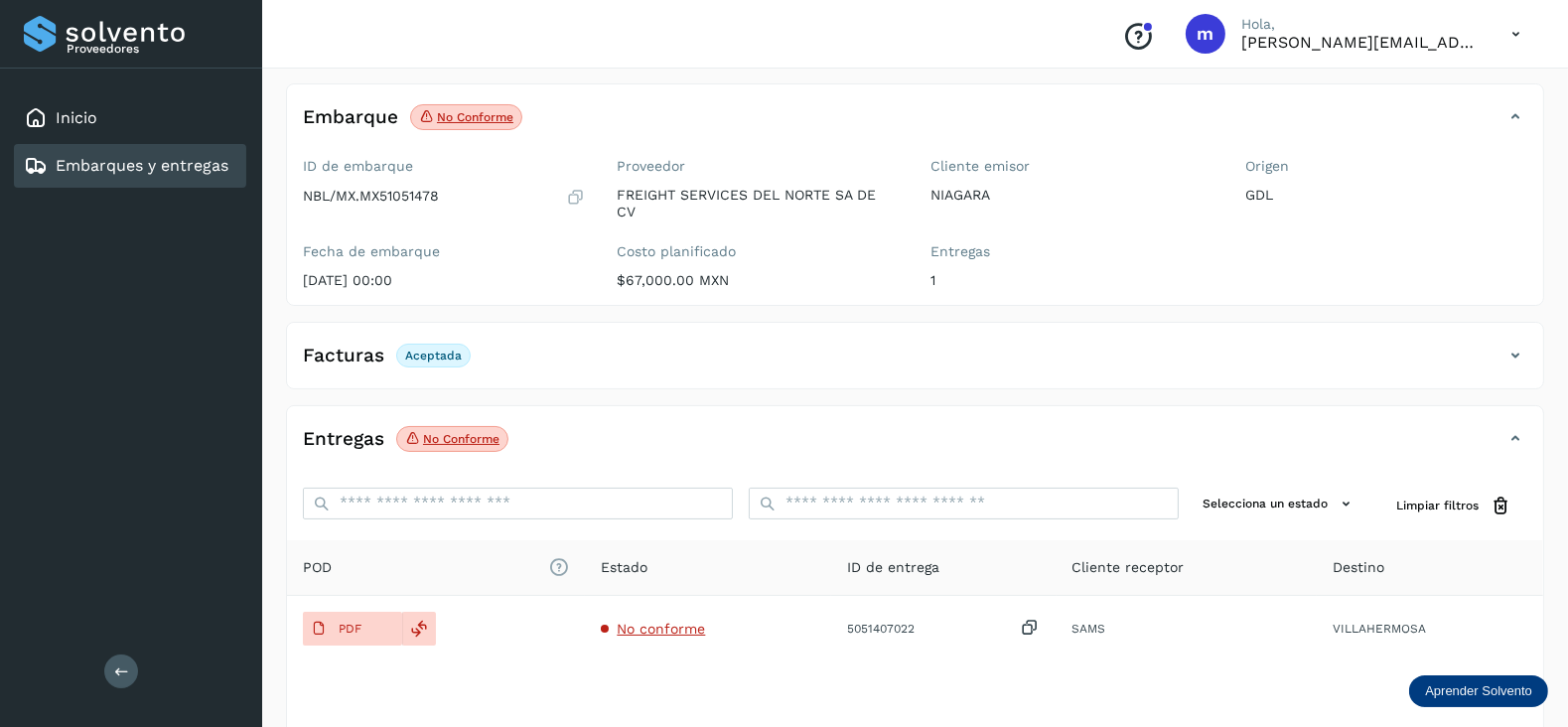 scroll, scrollTop: 149, scrollLeft: 0, axis: vertical 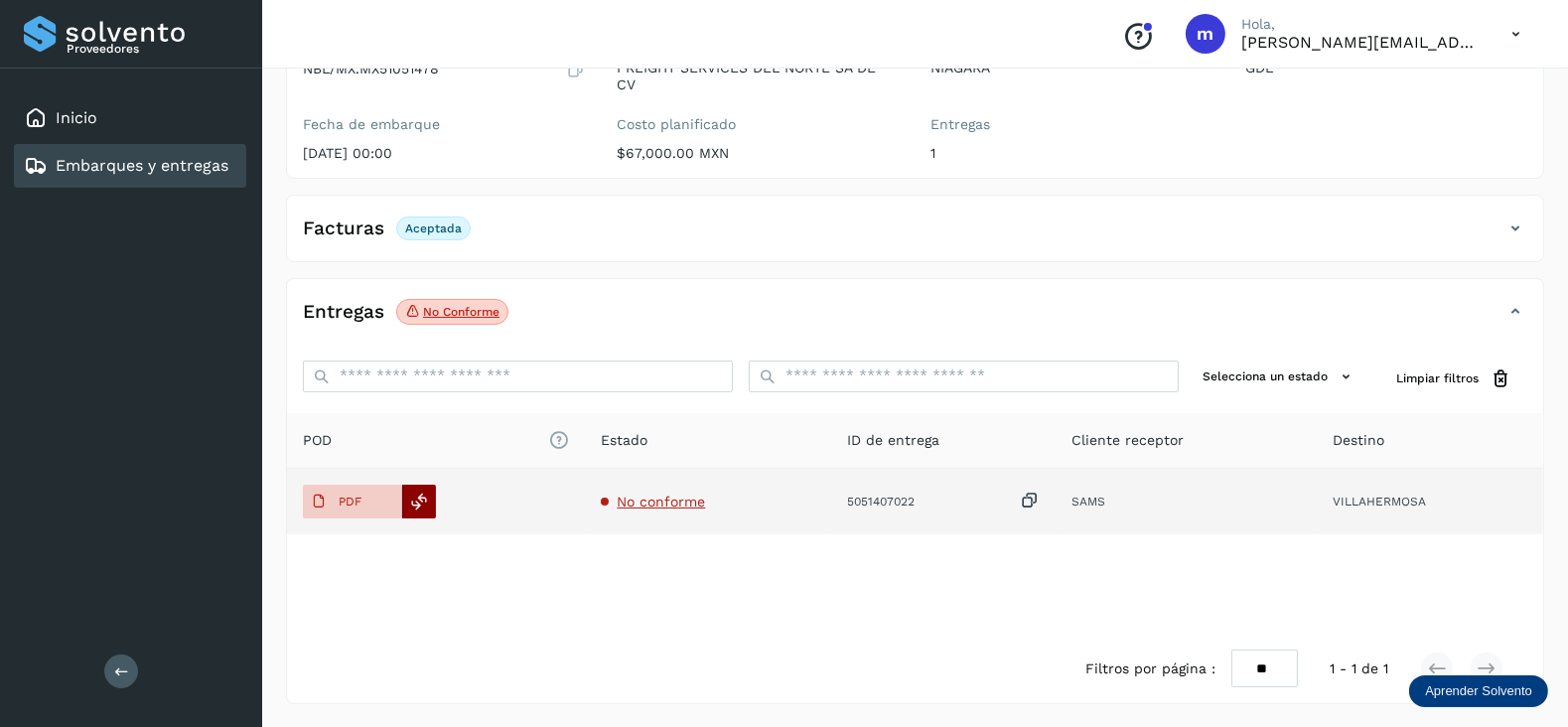 click at bounding box center [420, 502] 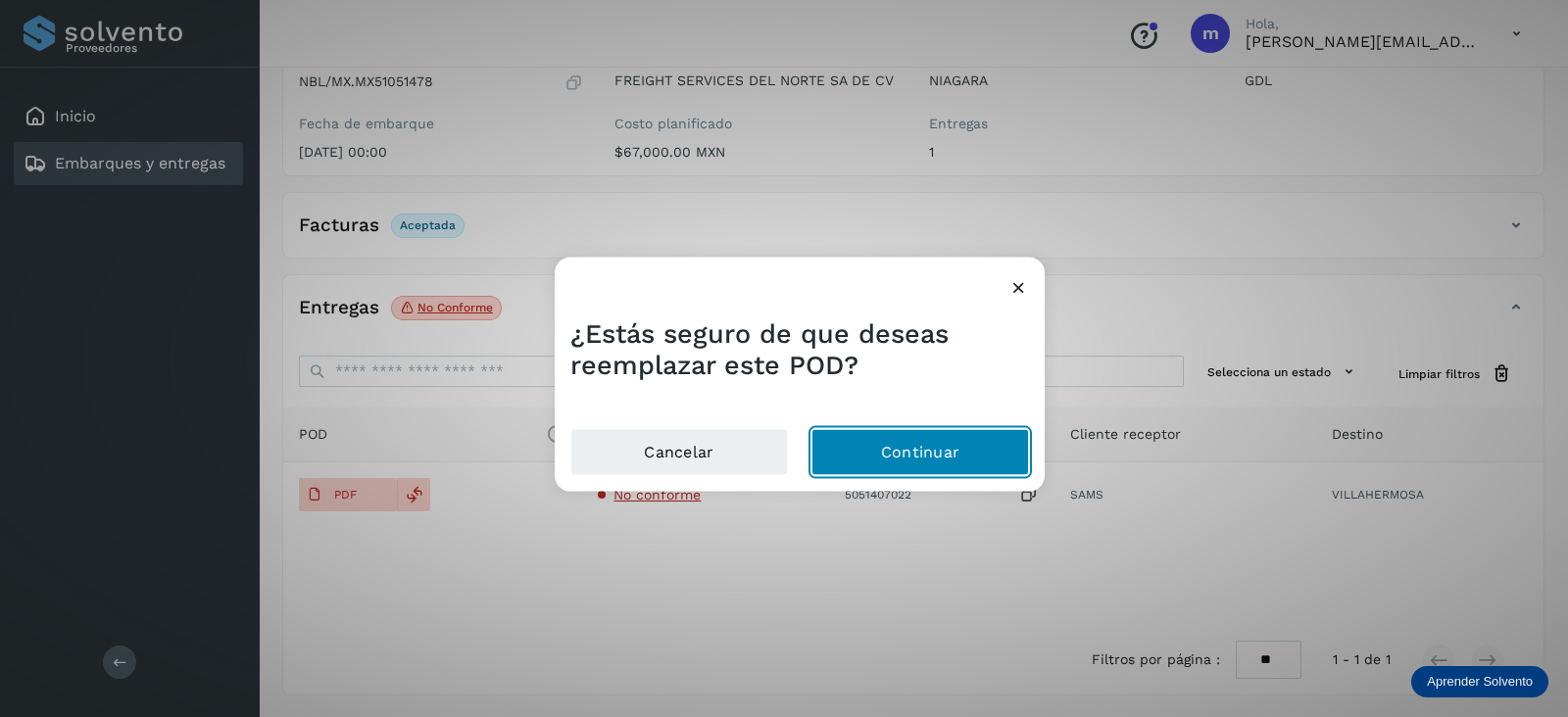 click on "Continuar" 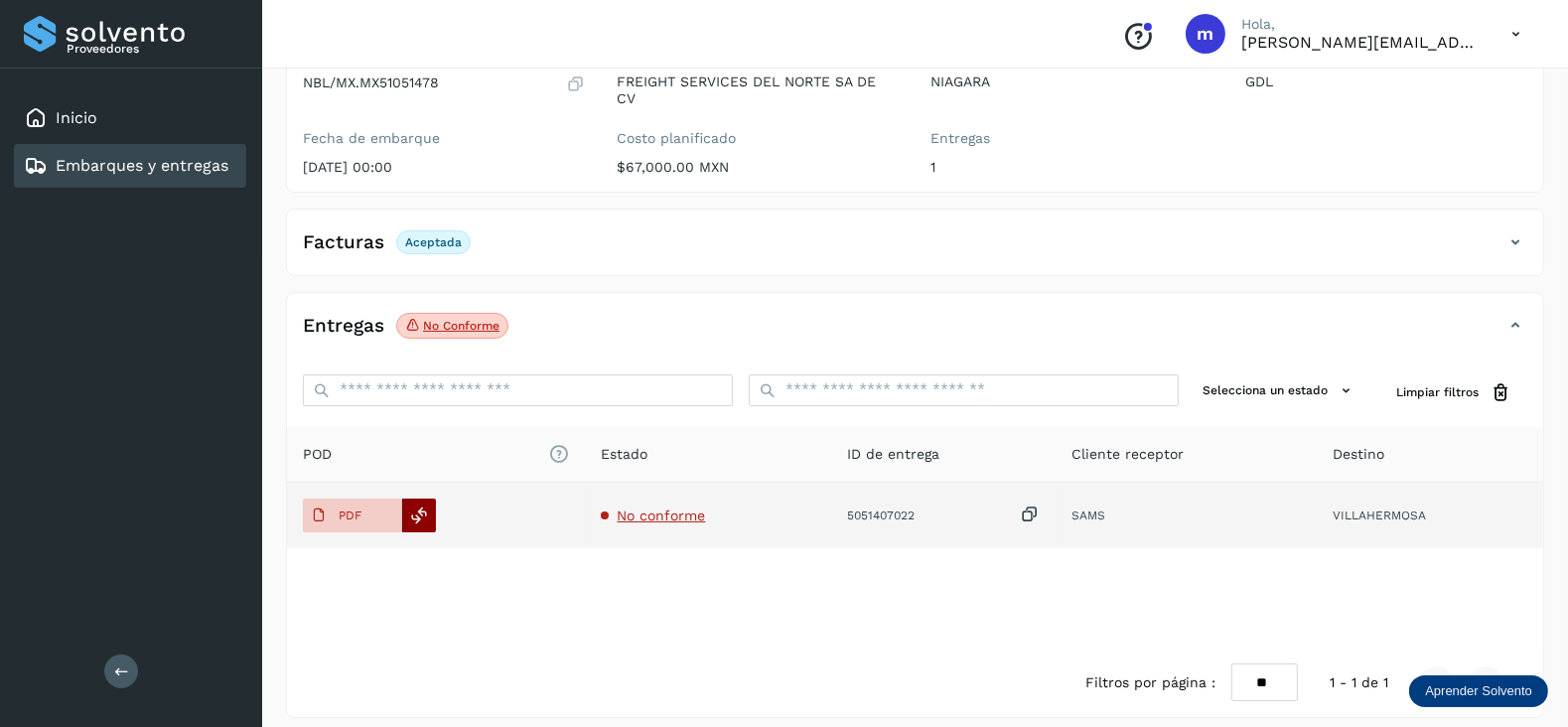 click at bounding box center (420, 515) 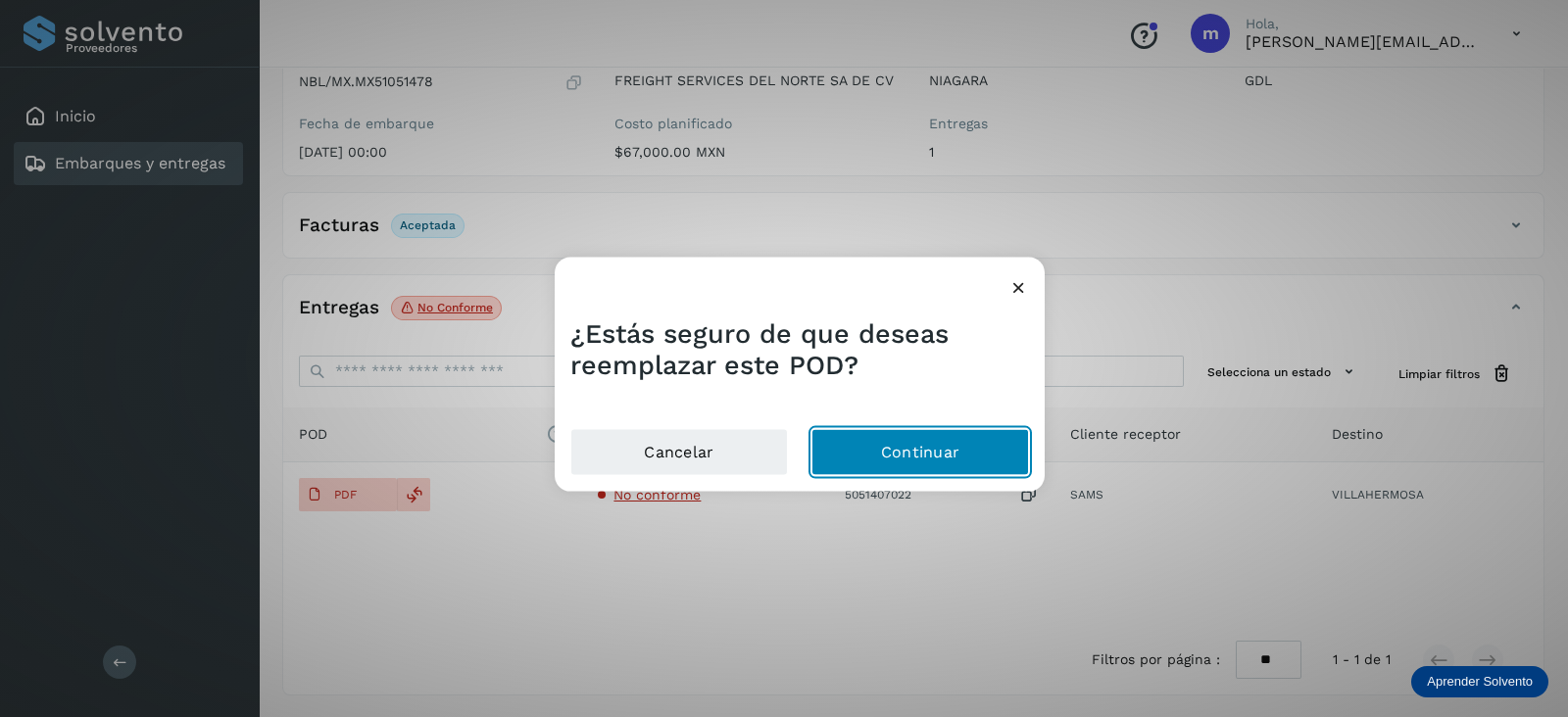 click on "Continuar" 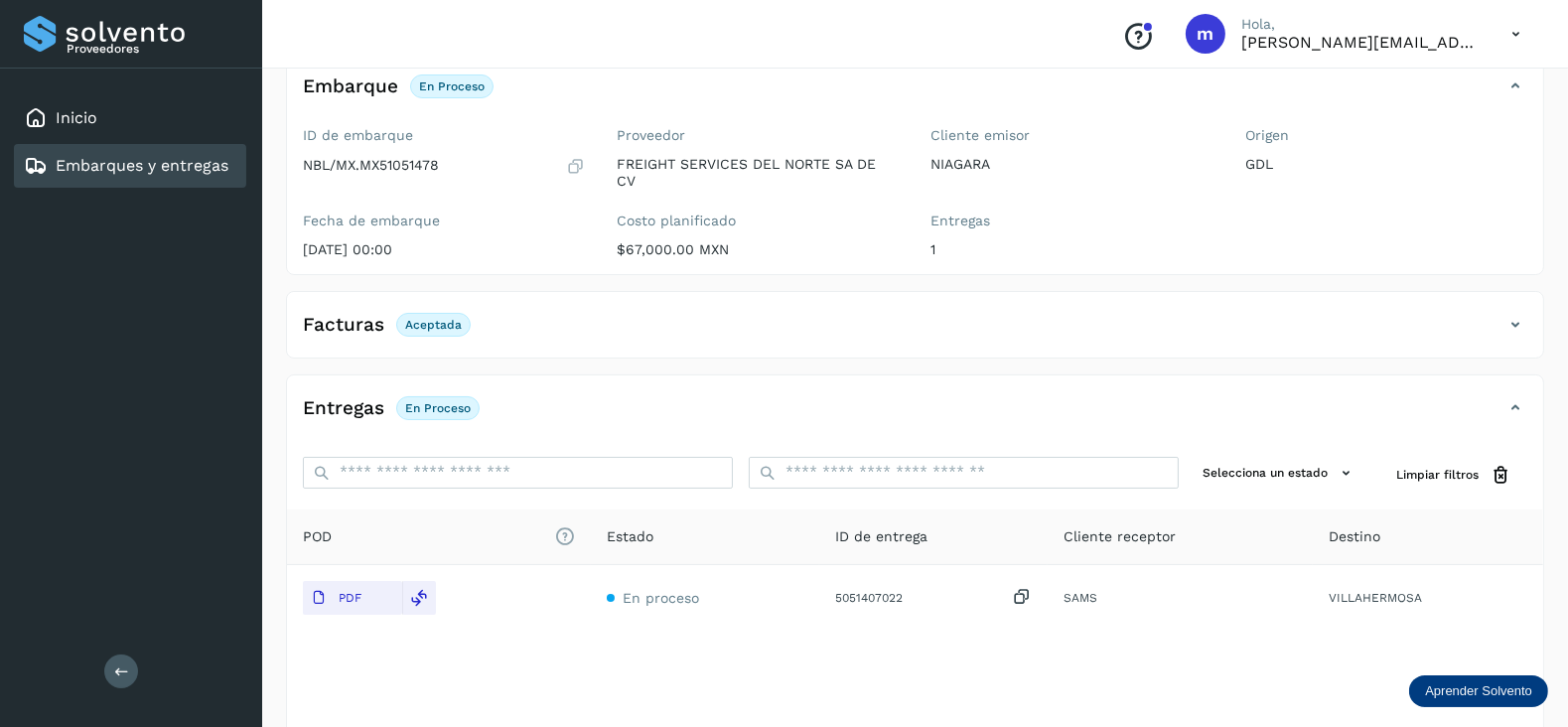 scroll, scrollTop: 112, scrollLeft: 0, axis: vertical 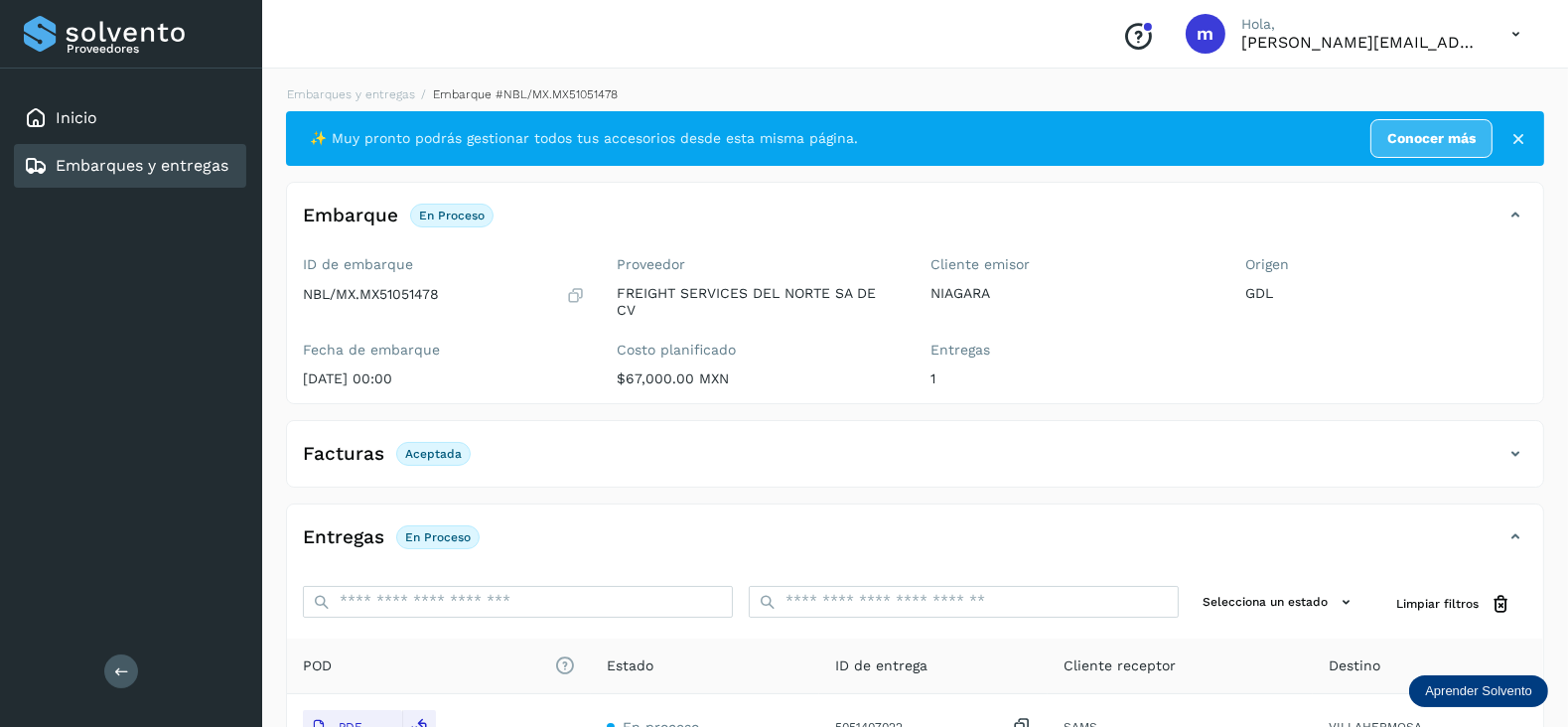 click on "Embarques y entregas" at bounding box center (142, 165) 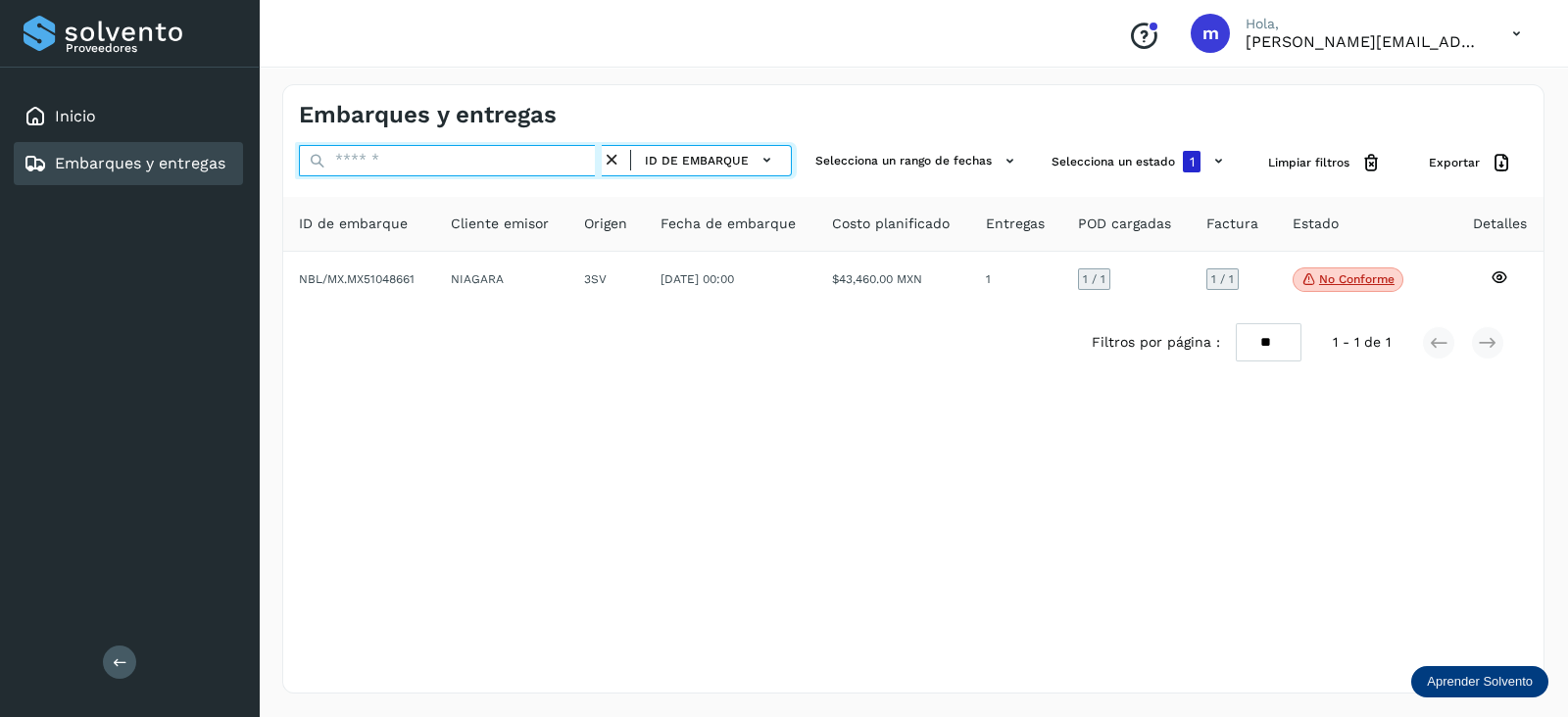 click at bounding box center [450, 161] 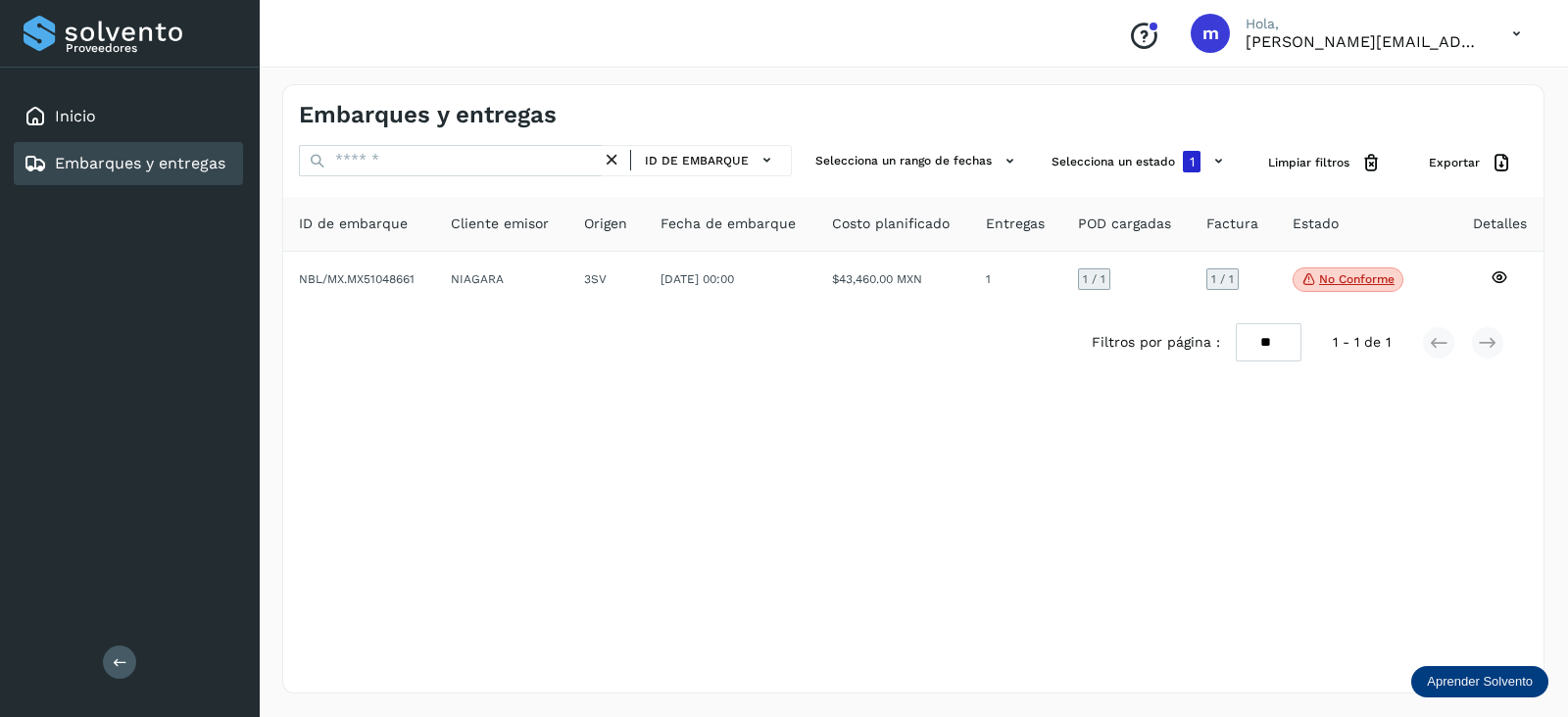 click at bounding box center [612, 160] 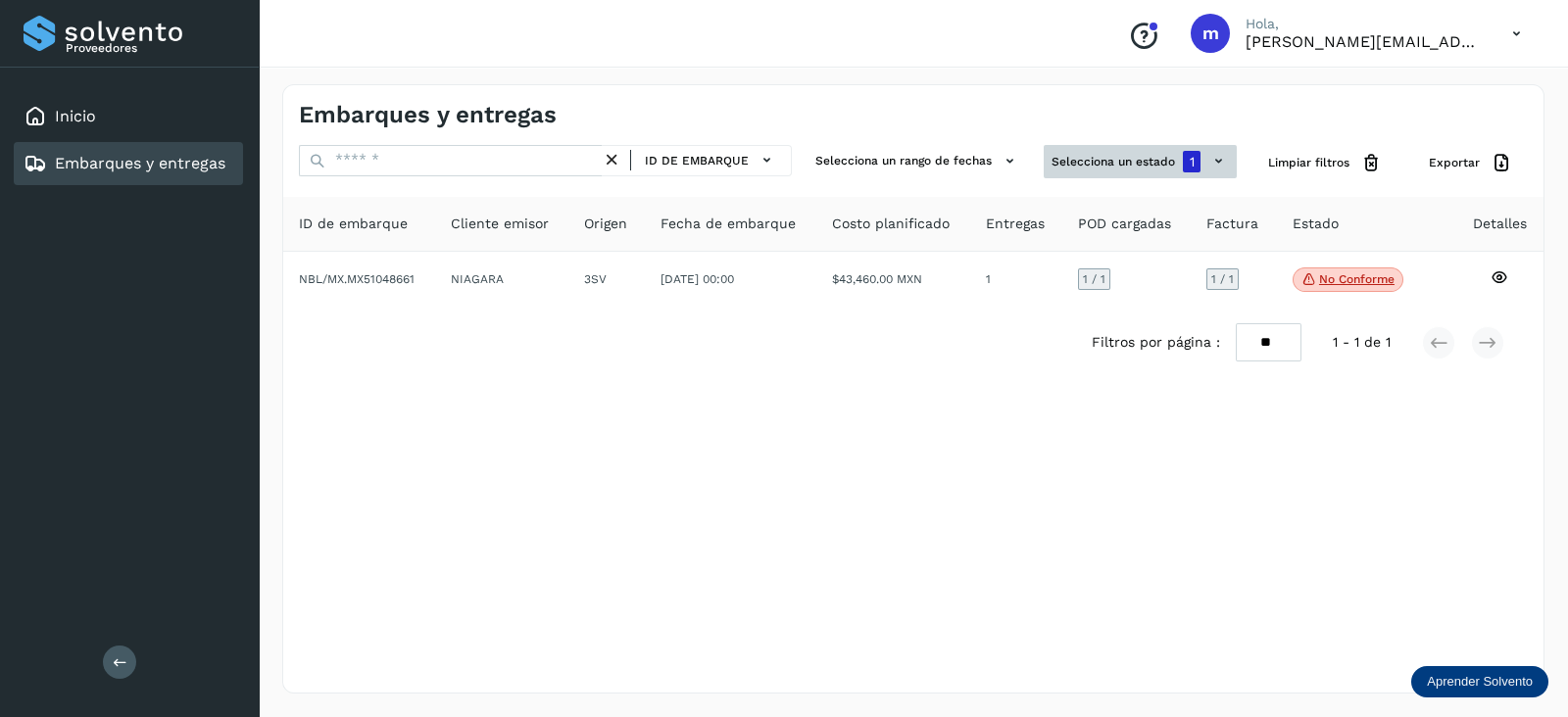 click 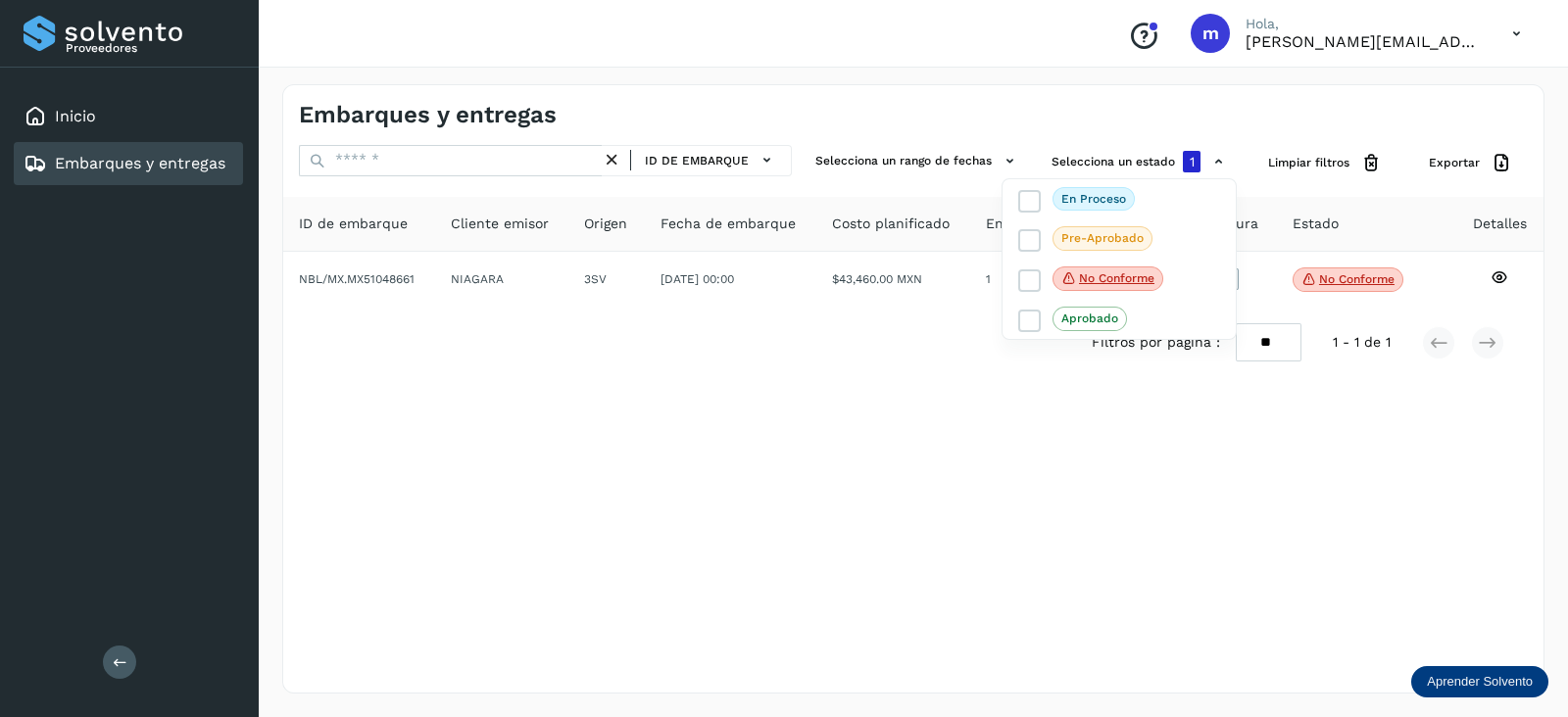 click at bounding box center [784, 358] 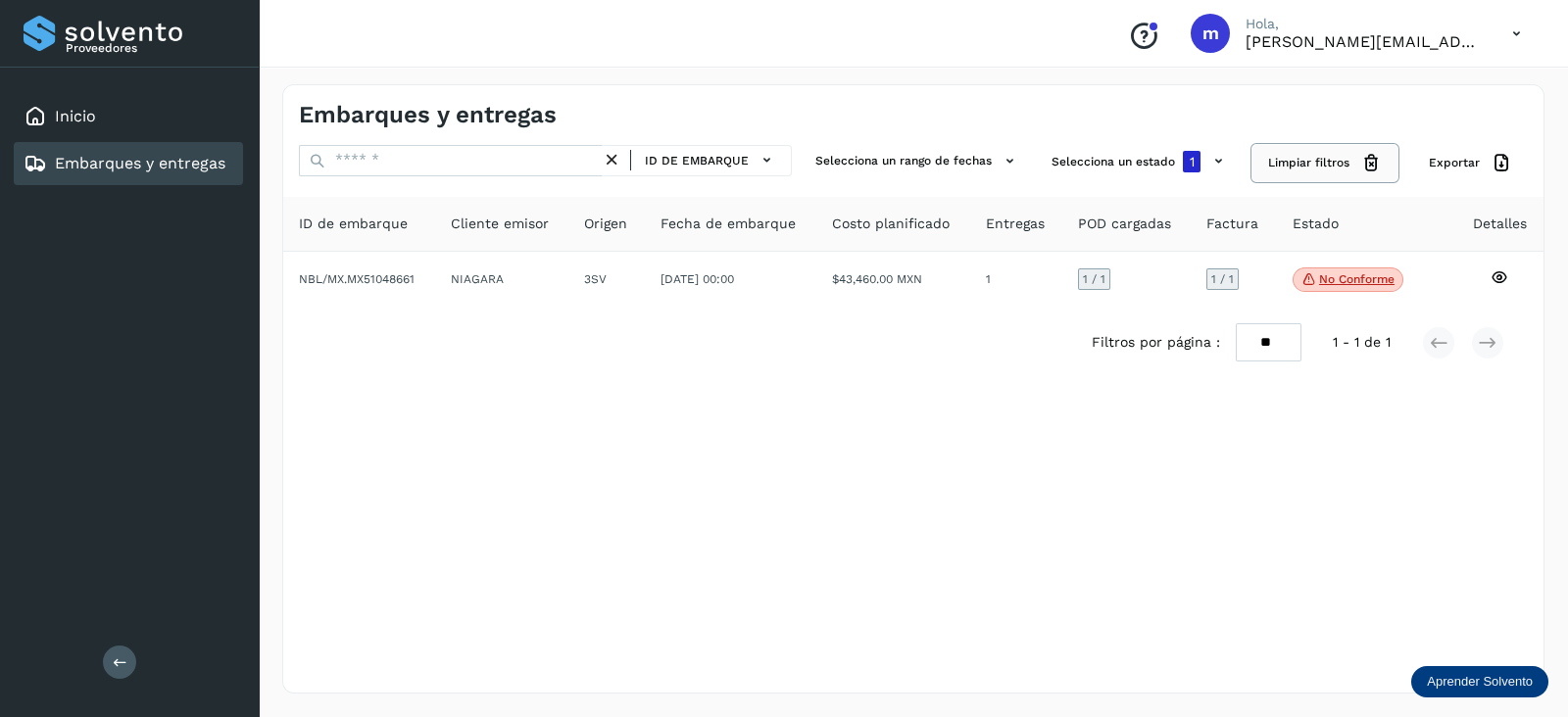 click on "Limpiar filtros" 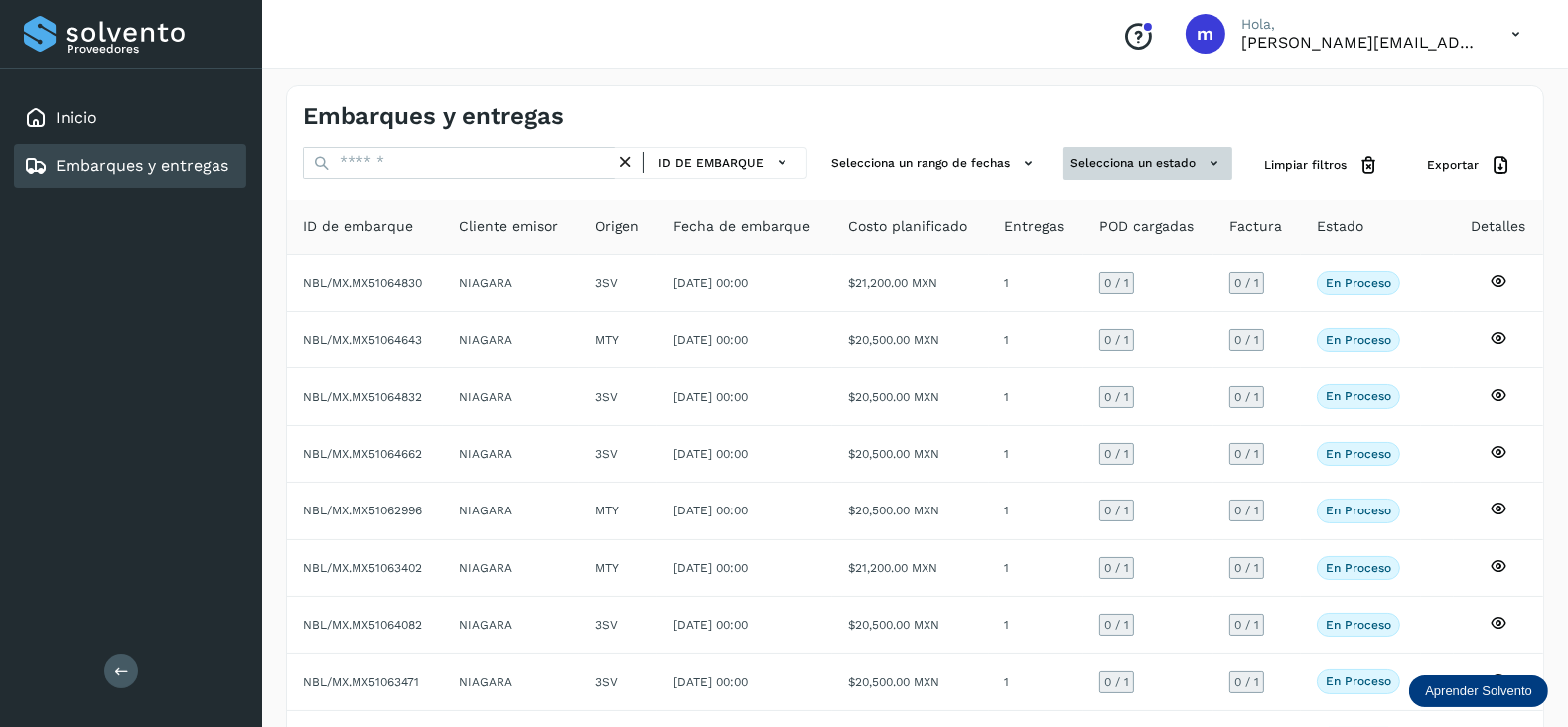 click 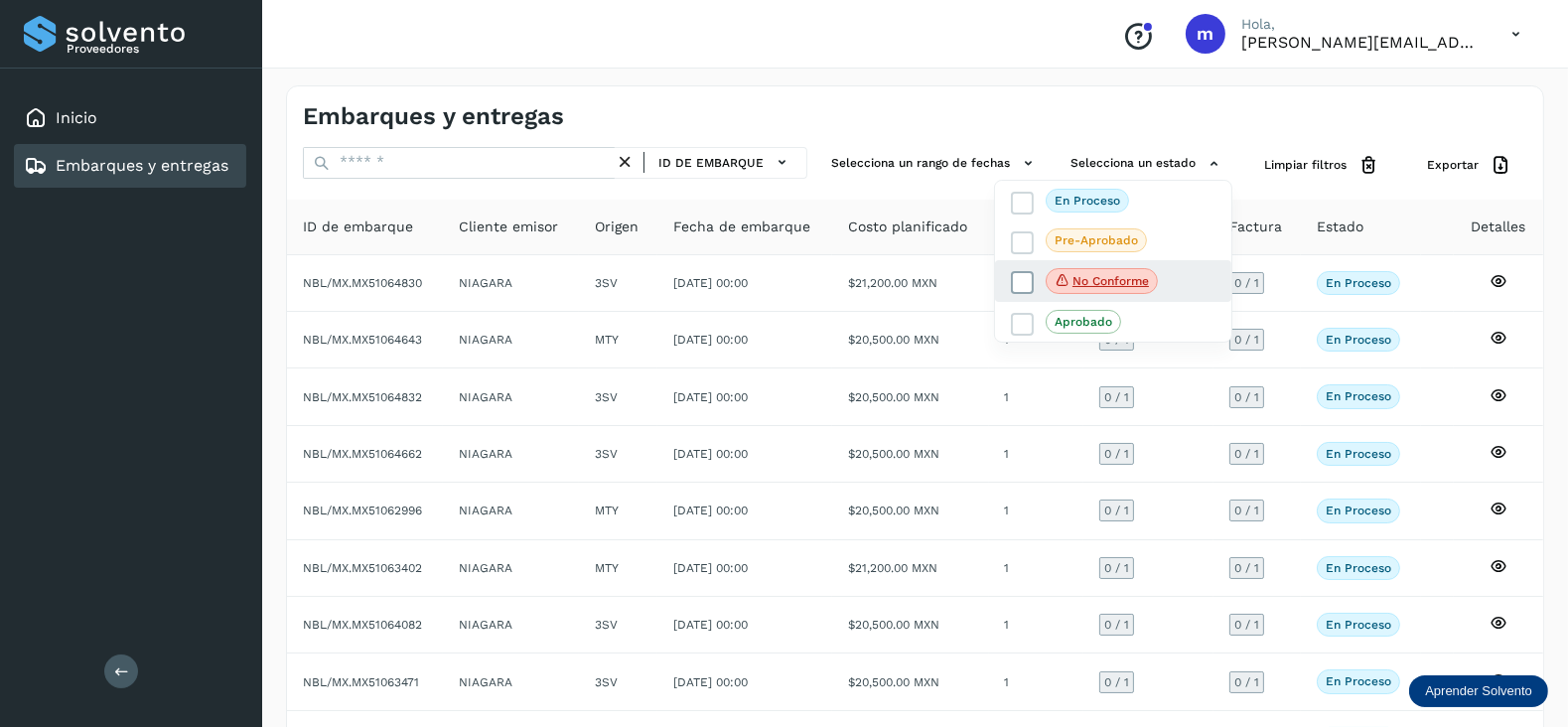 click at bounding box center [1023, 283] 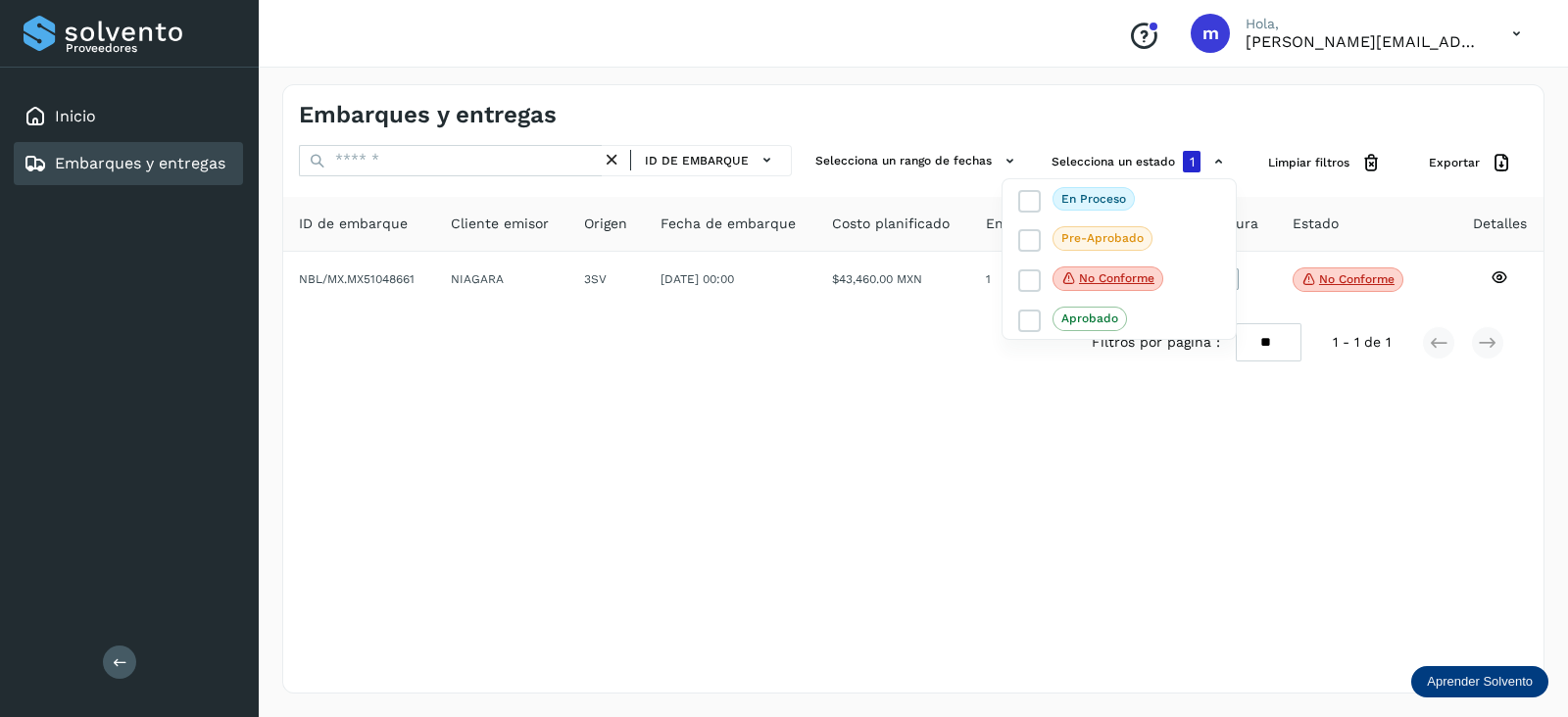 click at bounding box center (784, 358) 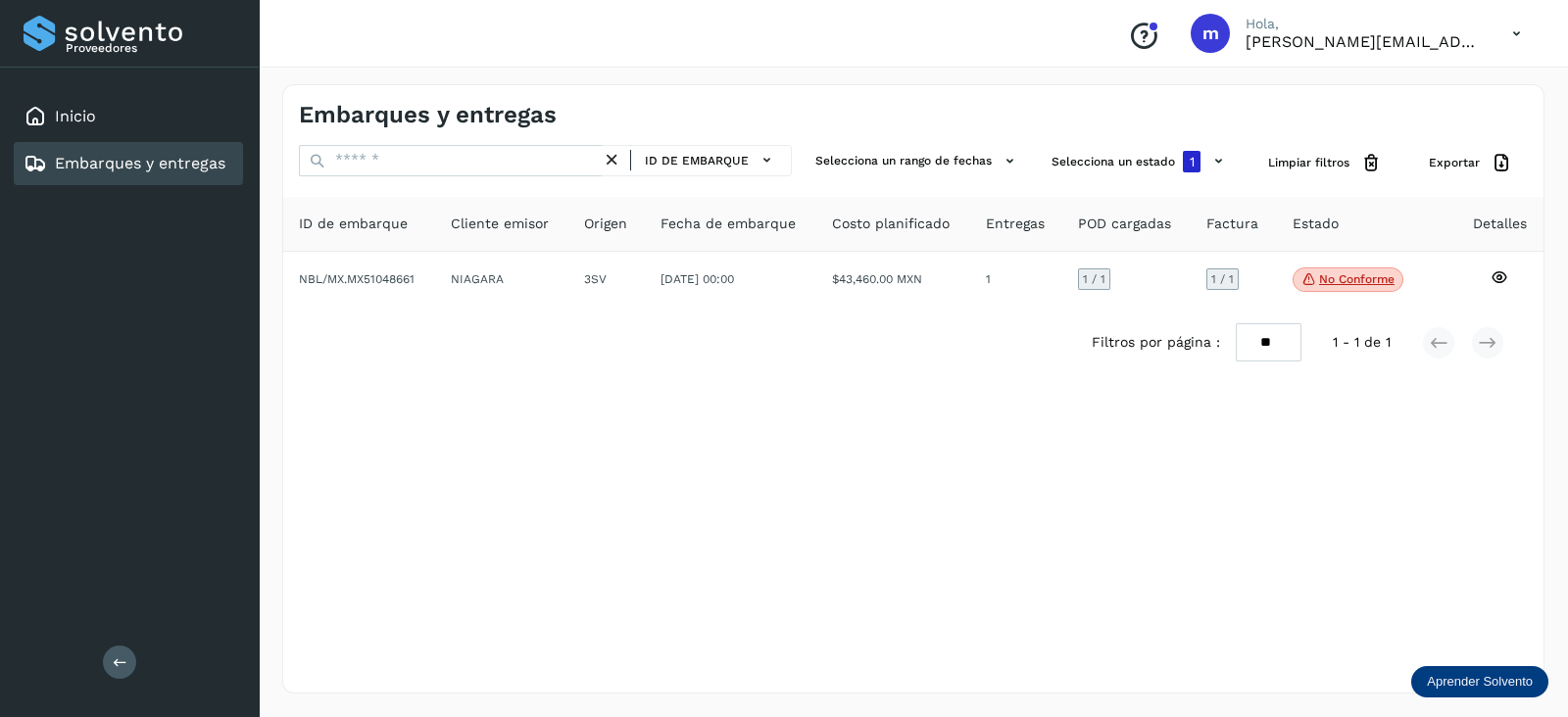 click on "Embarques y entregas" at bounding box center [140, 163] 